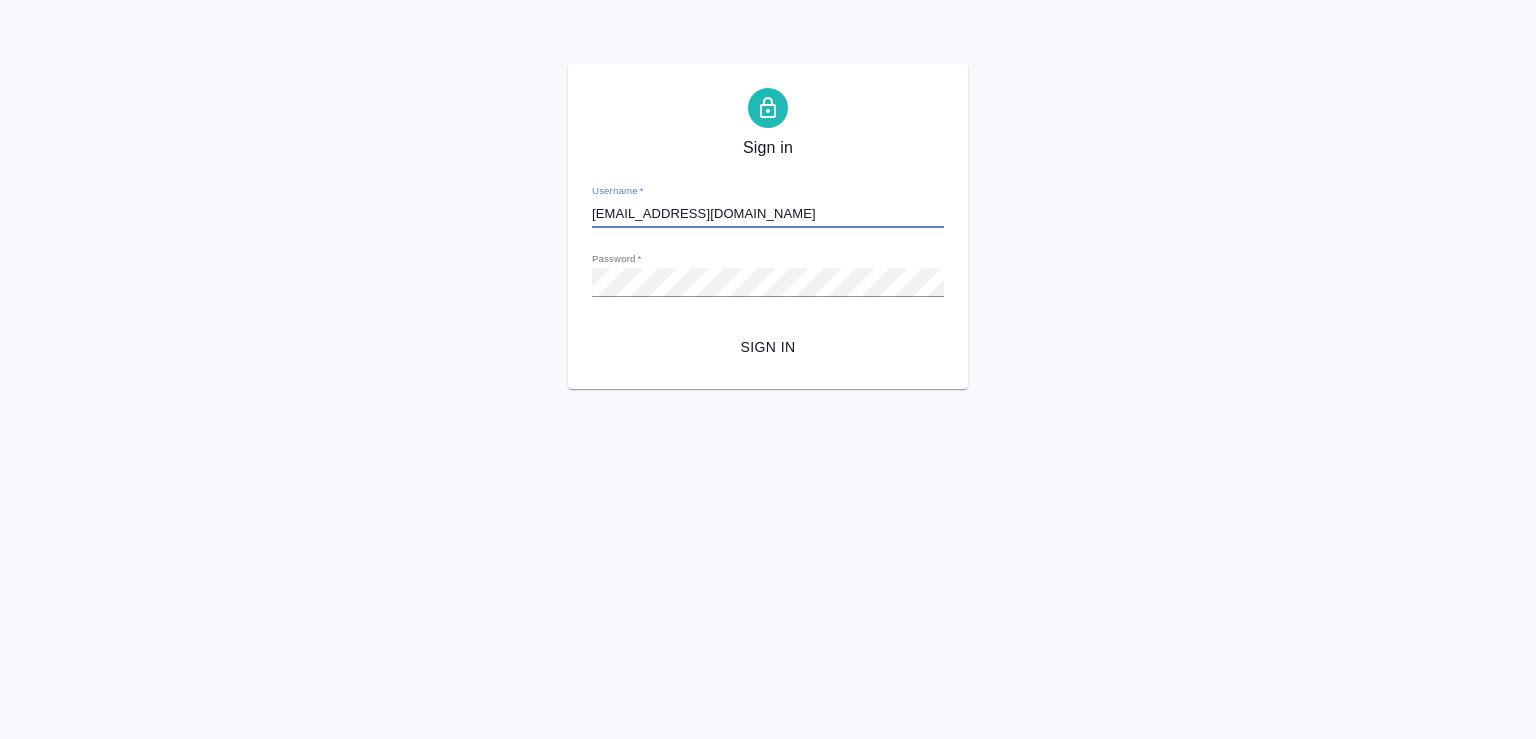 scroll, scrollTop: 0, scrollLeft: 0, axis: both 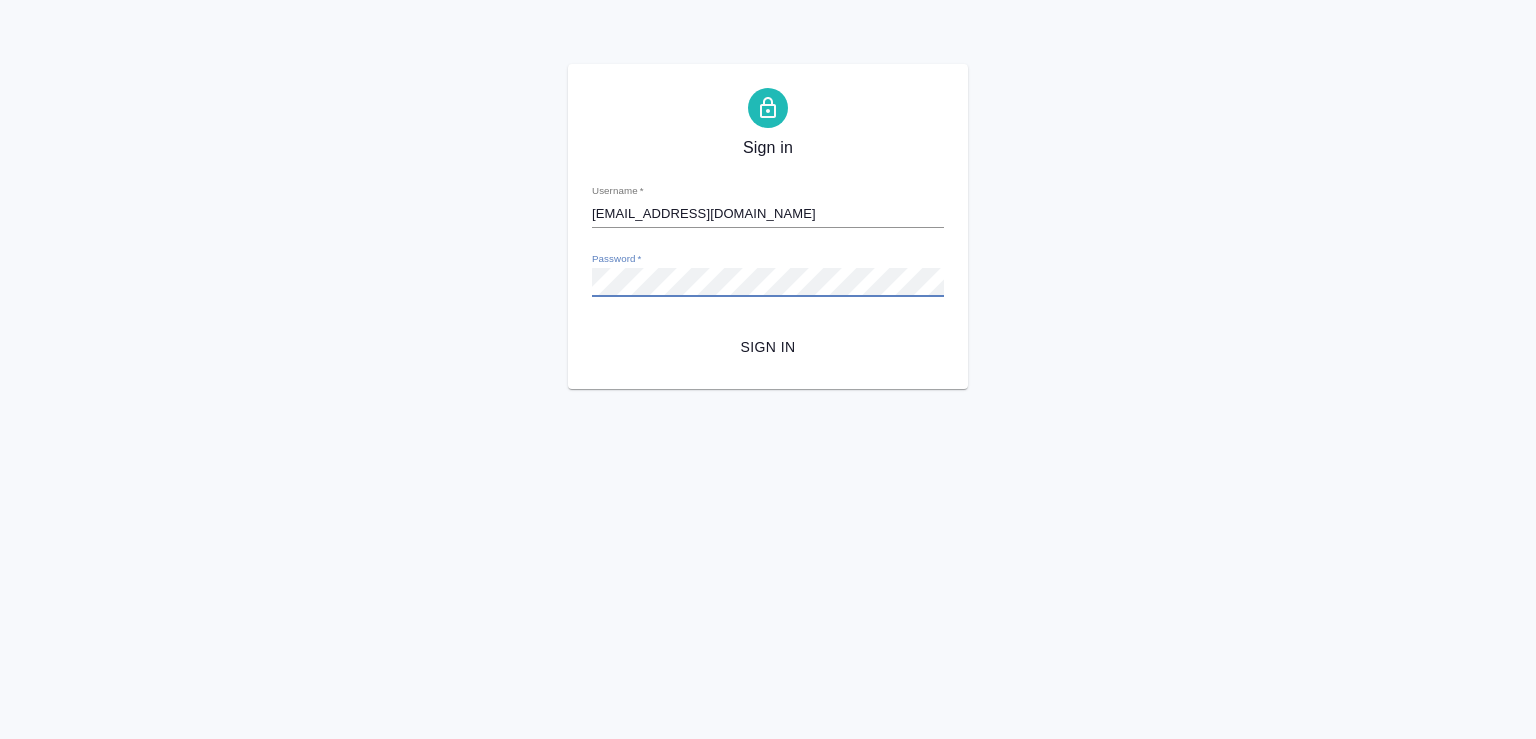click on "Sign in" at bounding box center (768, 347) 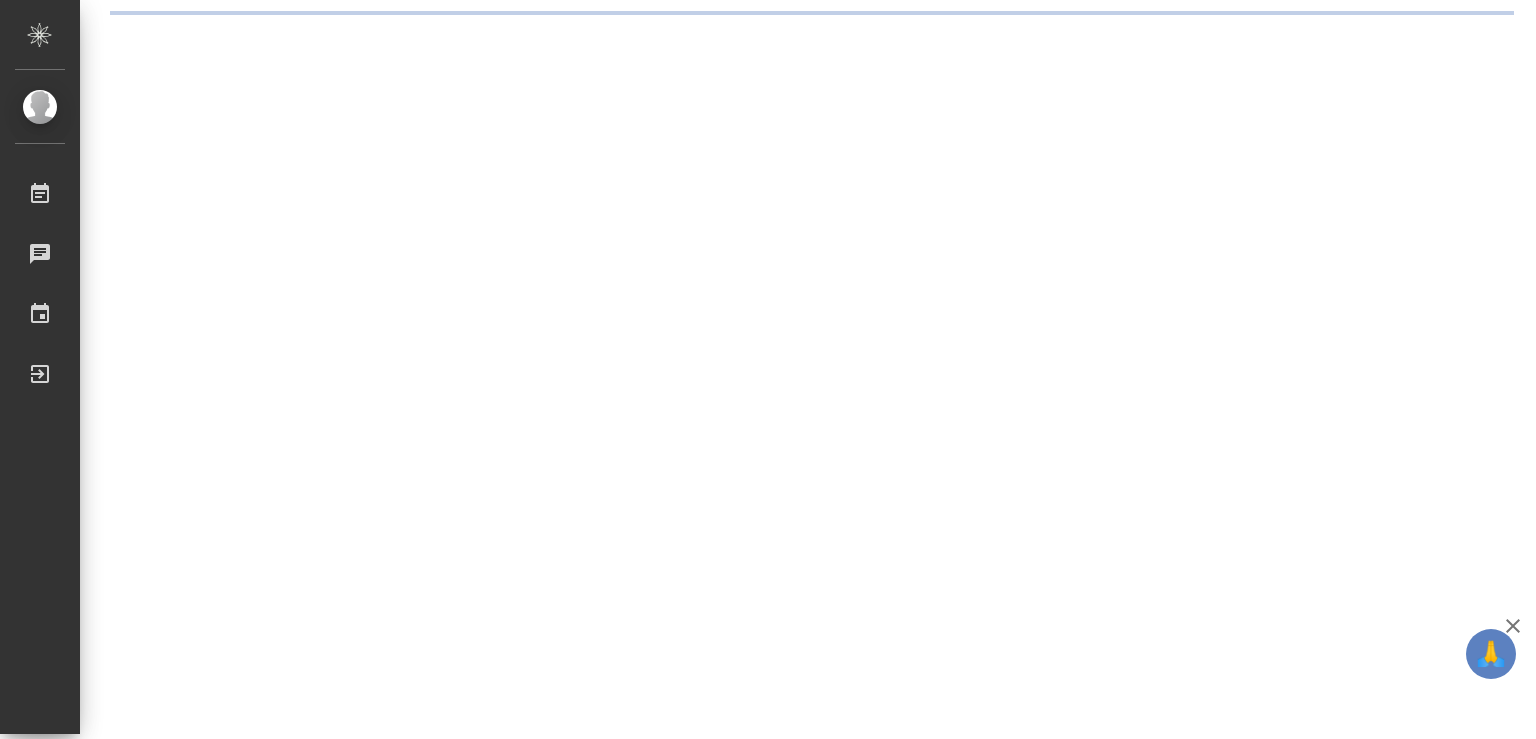 scroll, scrollTop: 0, scrollLeft: 0, axis: both 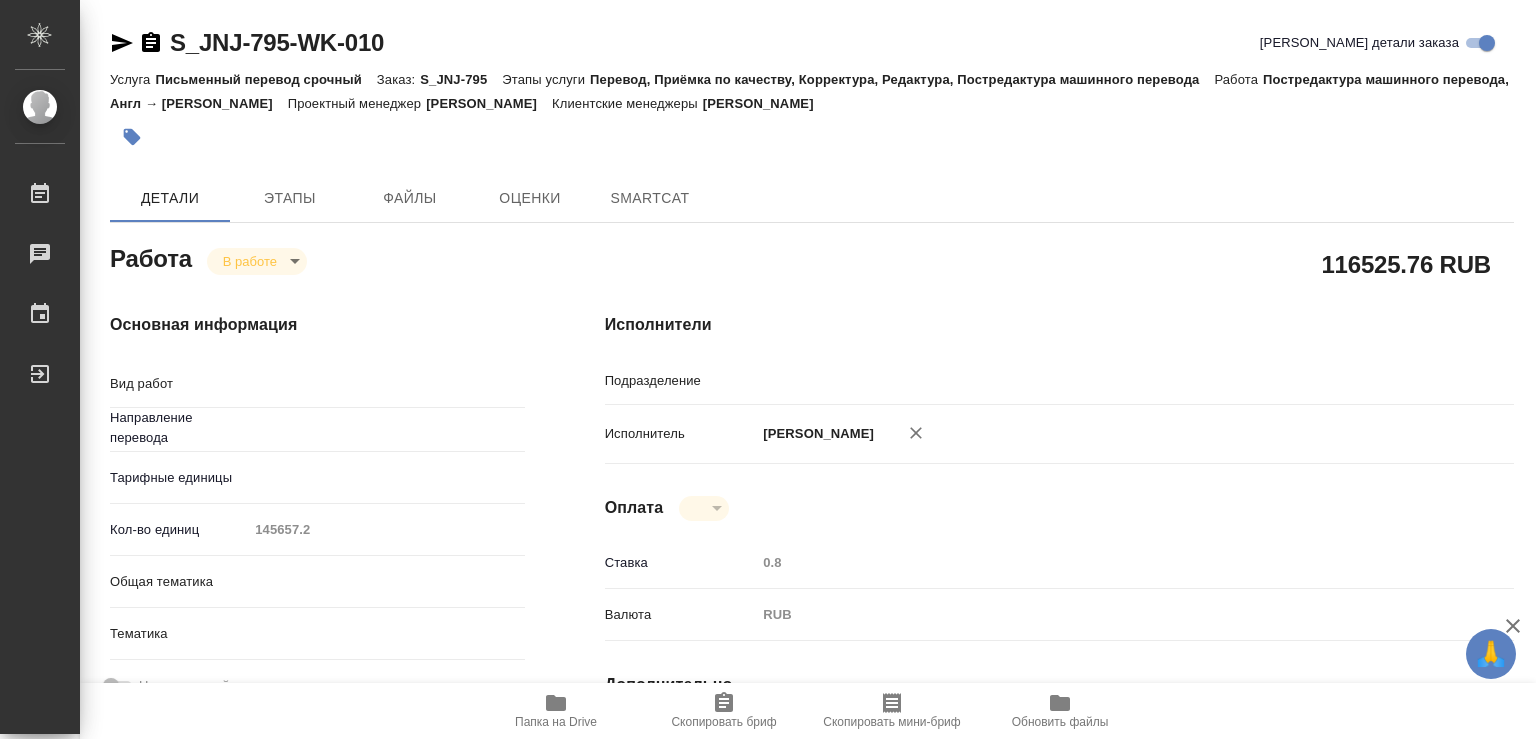 type on "x" 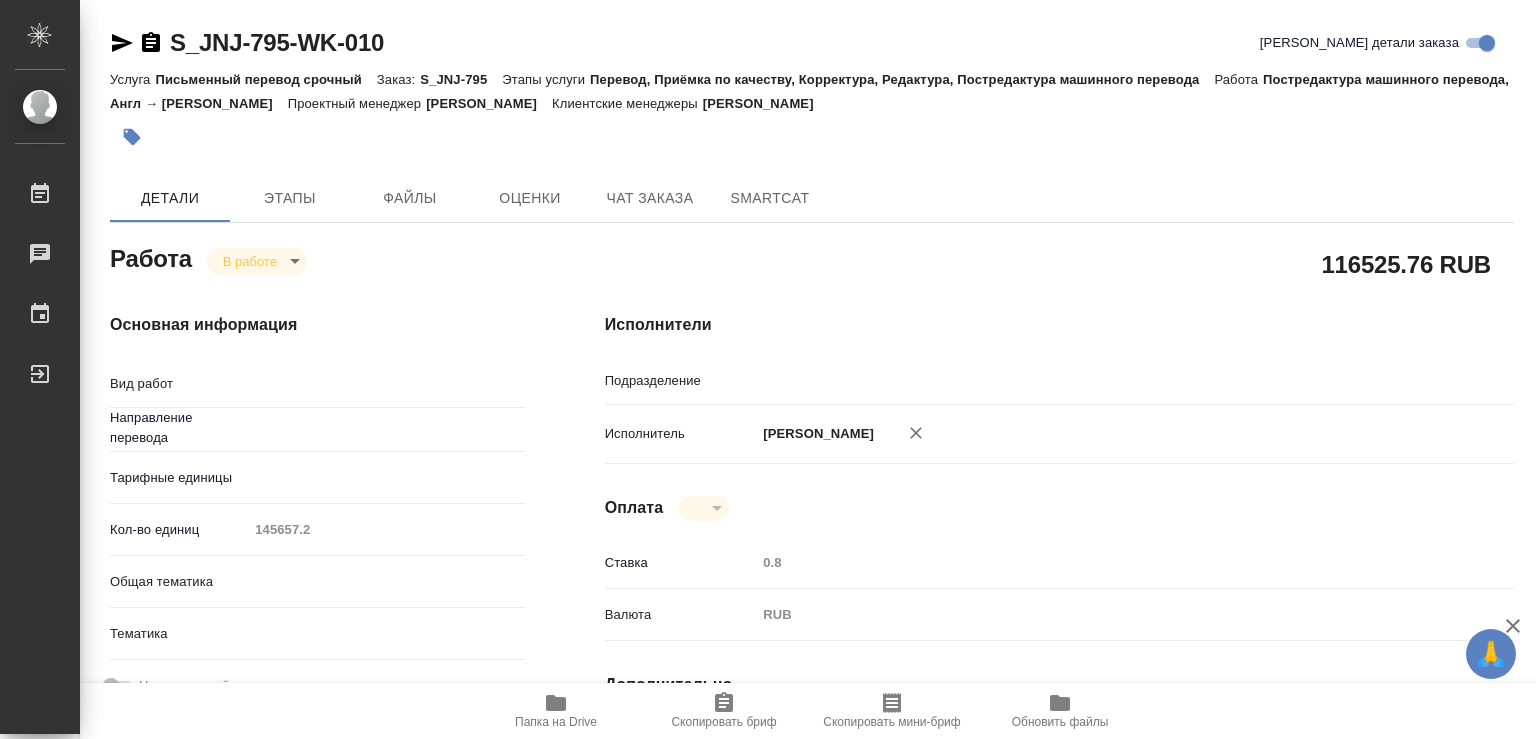 type on "Постредактура машинного перевода" 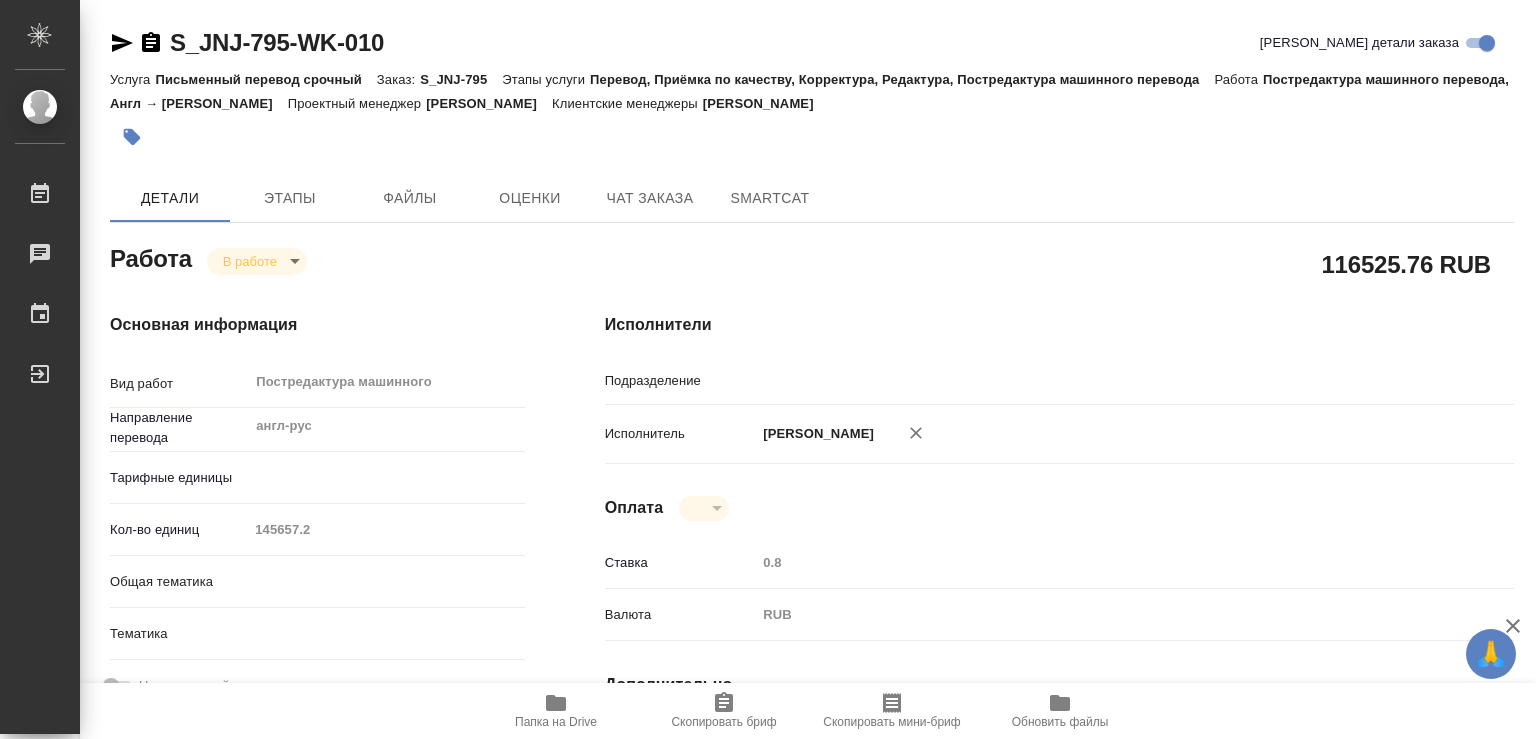 type on "x" 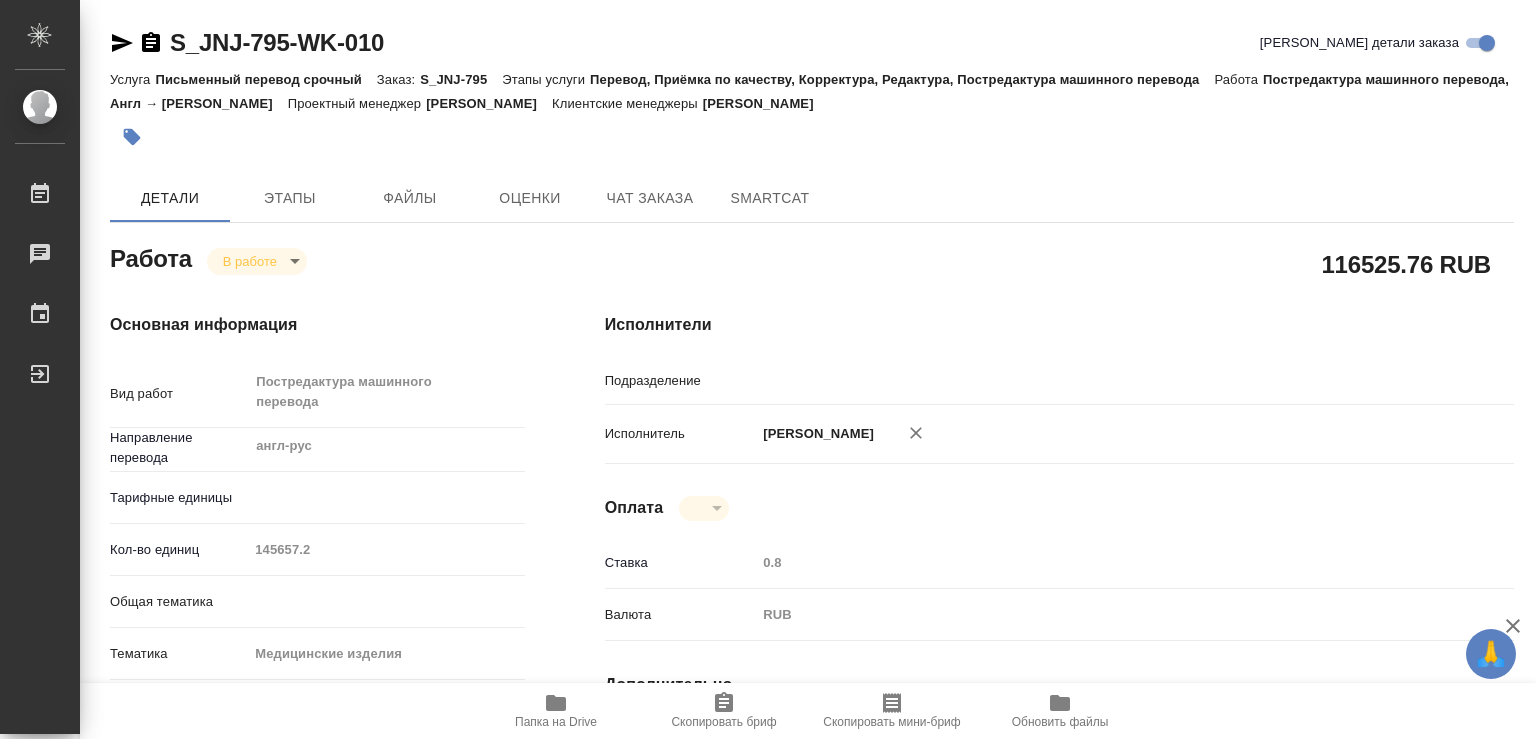 type on "x" 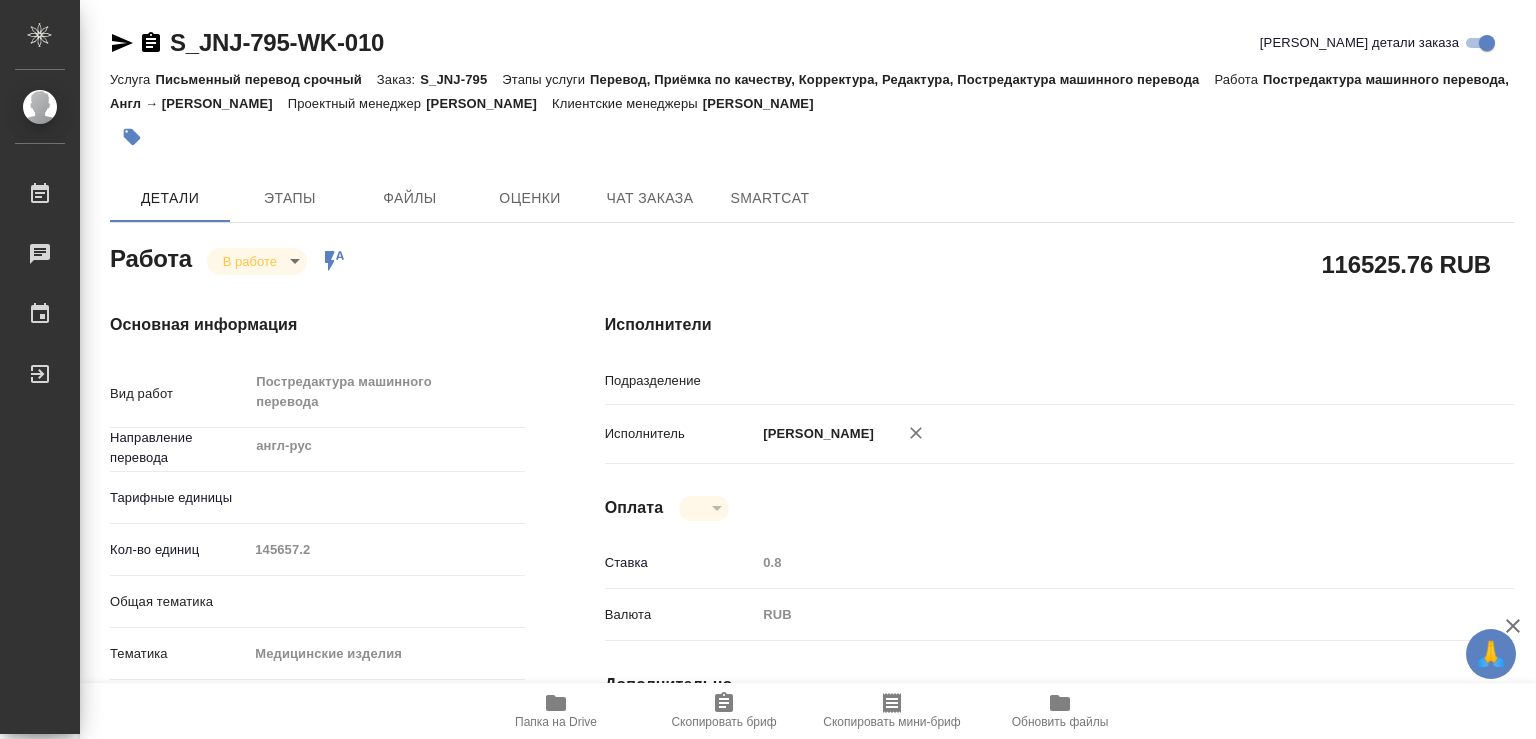 type on "x" 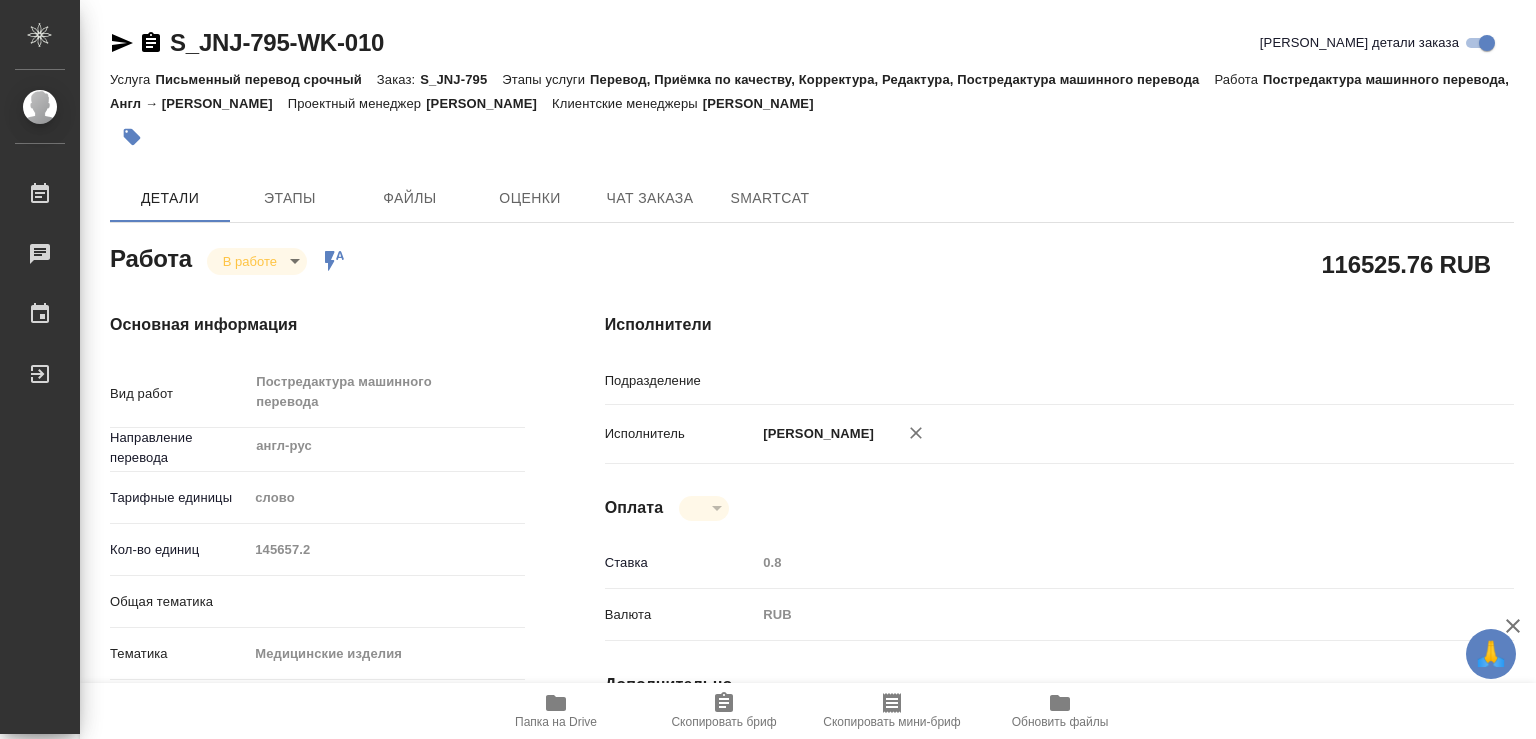 type on "x" 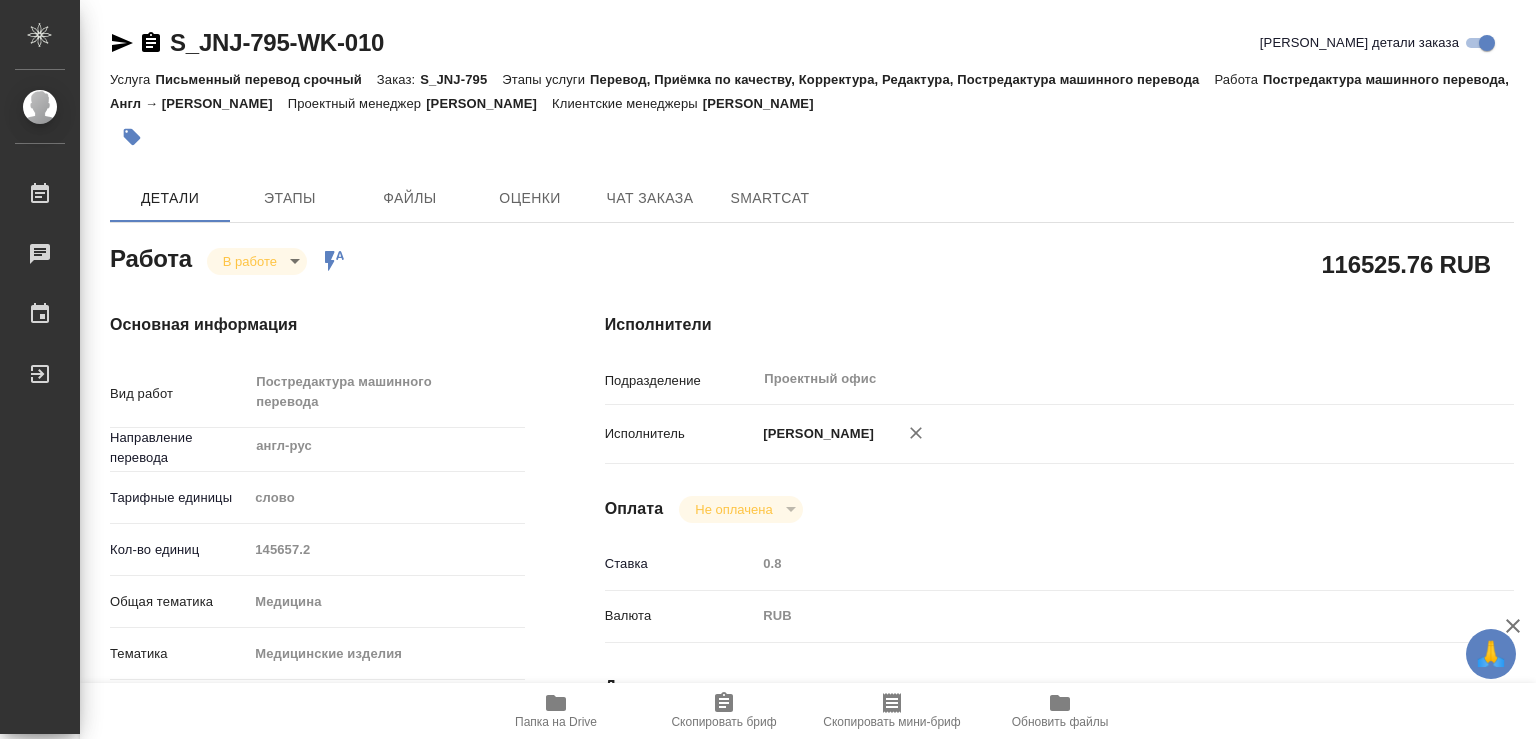 type on "x" 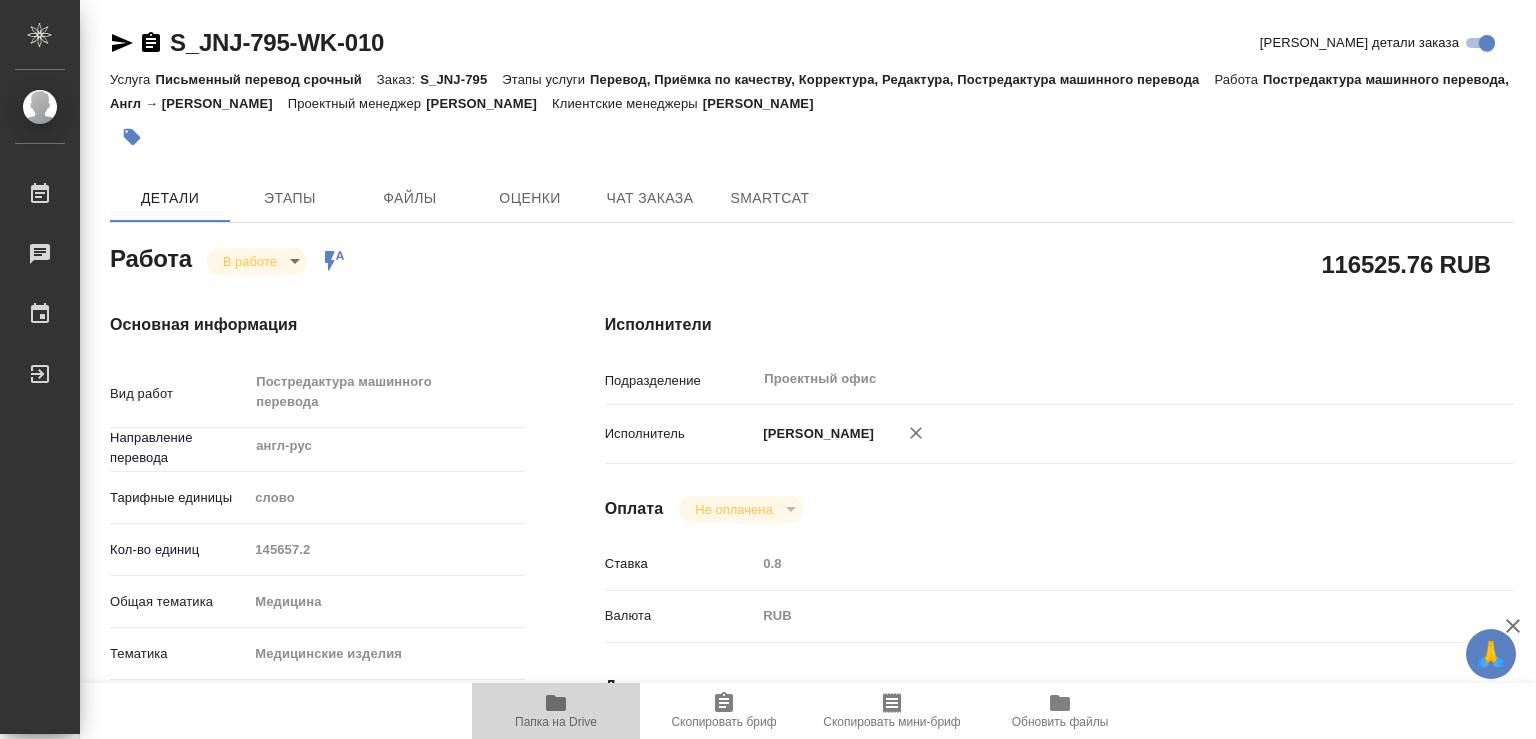 click 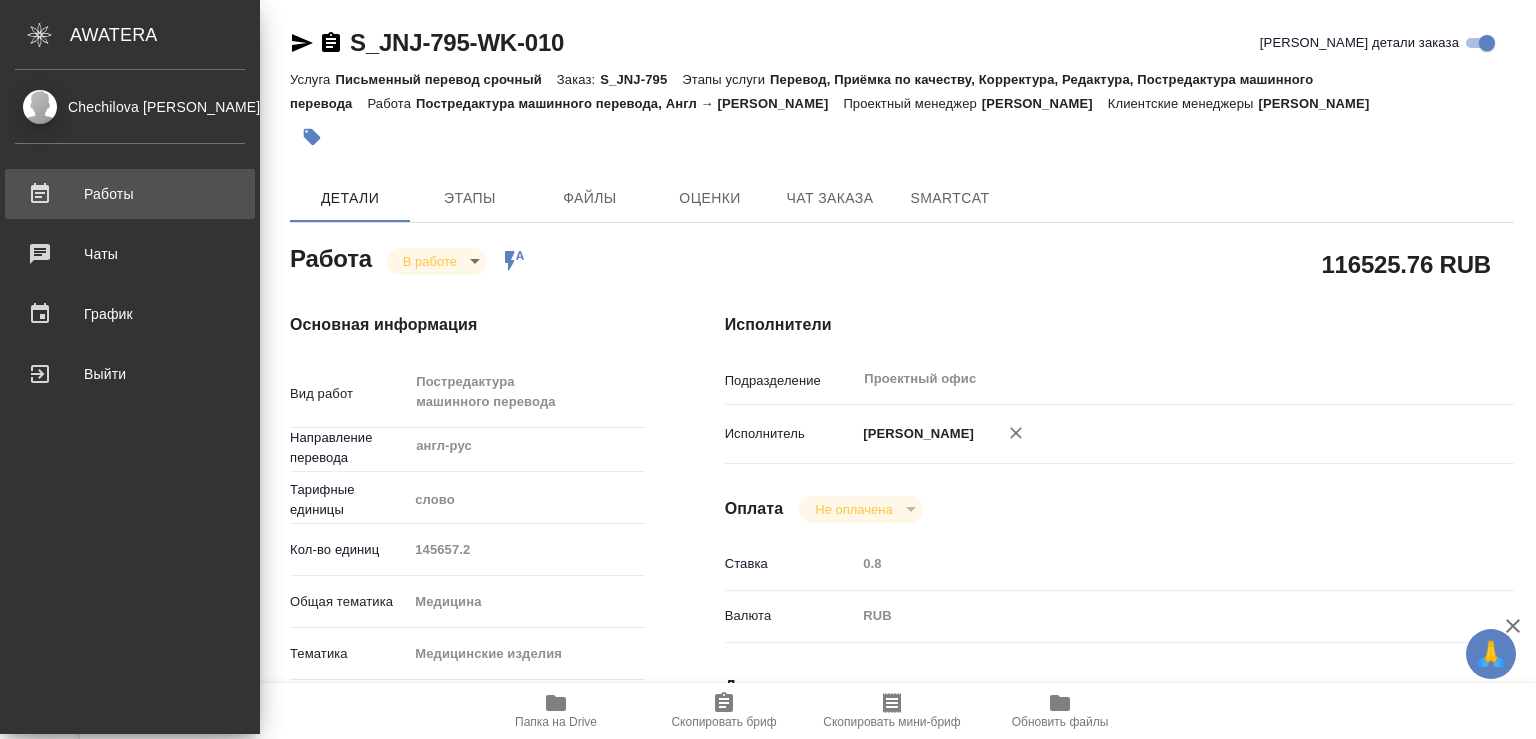 type on "x" 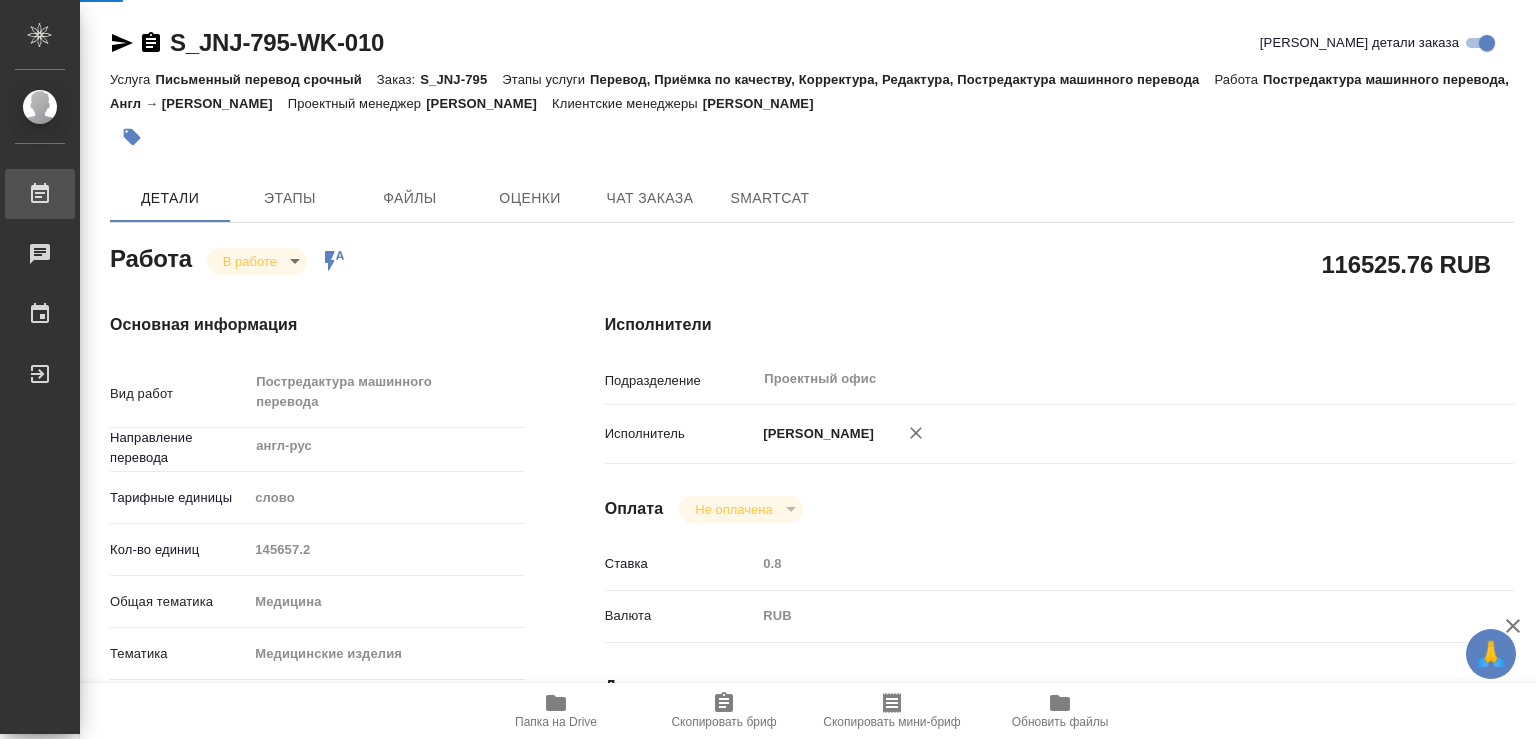 type on "x" 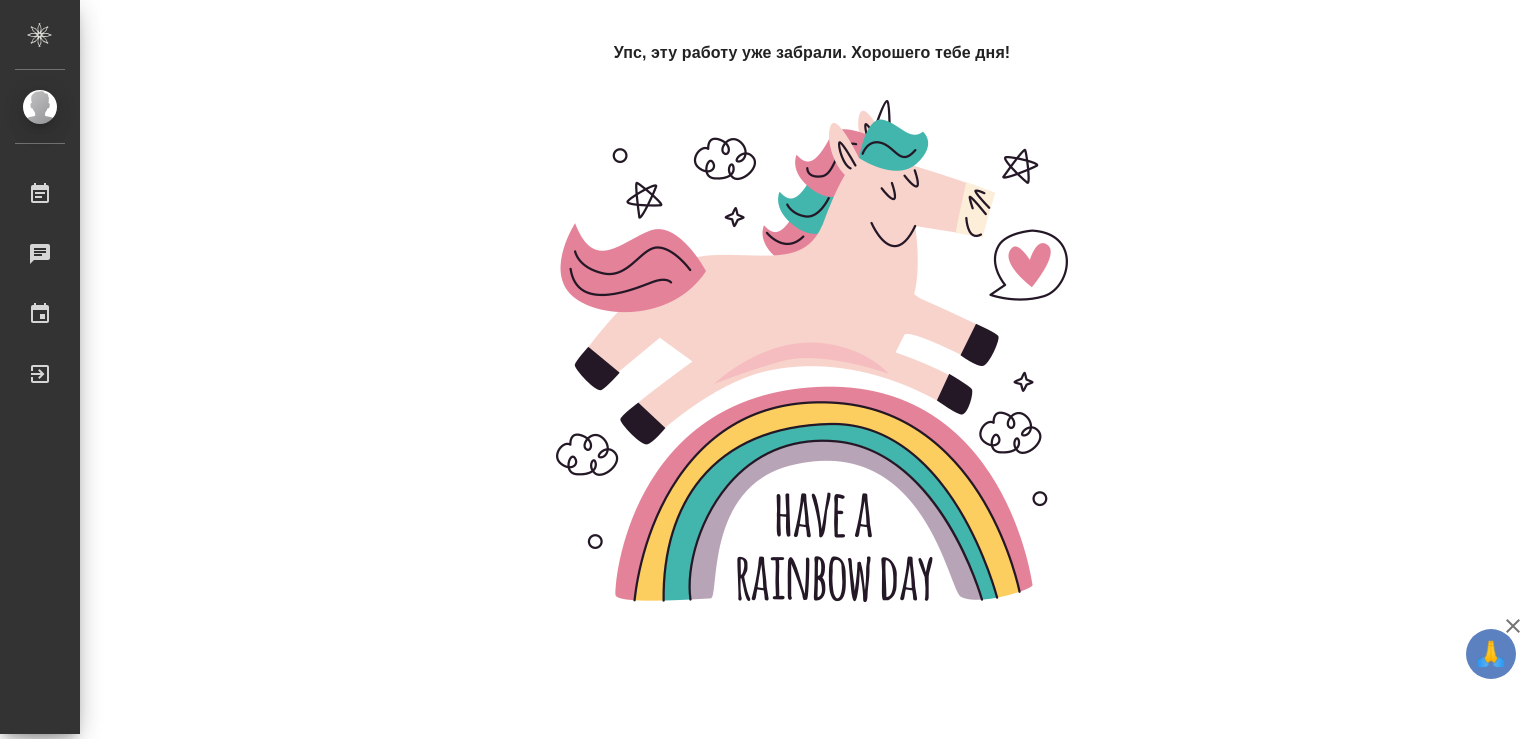 scroll, scrollTop: 0, scrollLeft: 0, axis: both 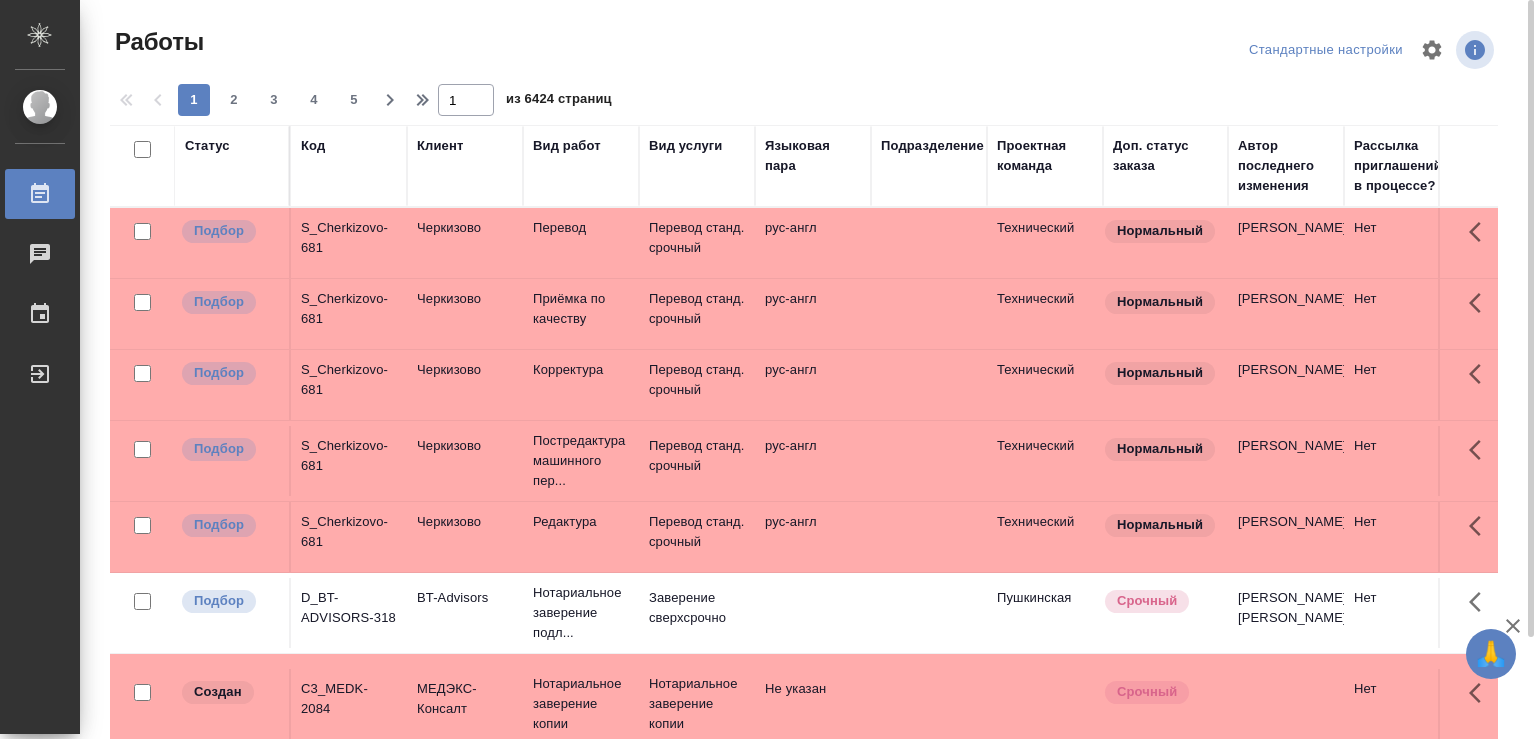 drag, startPoint x: 1384, startPoint y: 166, endPoint x: 1474, endPoint y: 165, distance: 90.005554 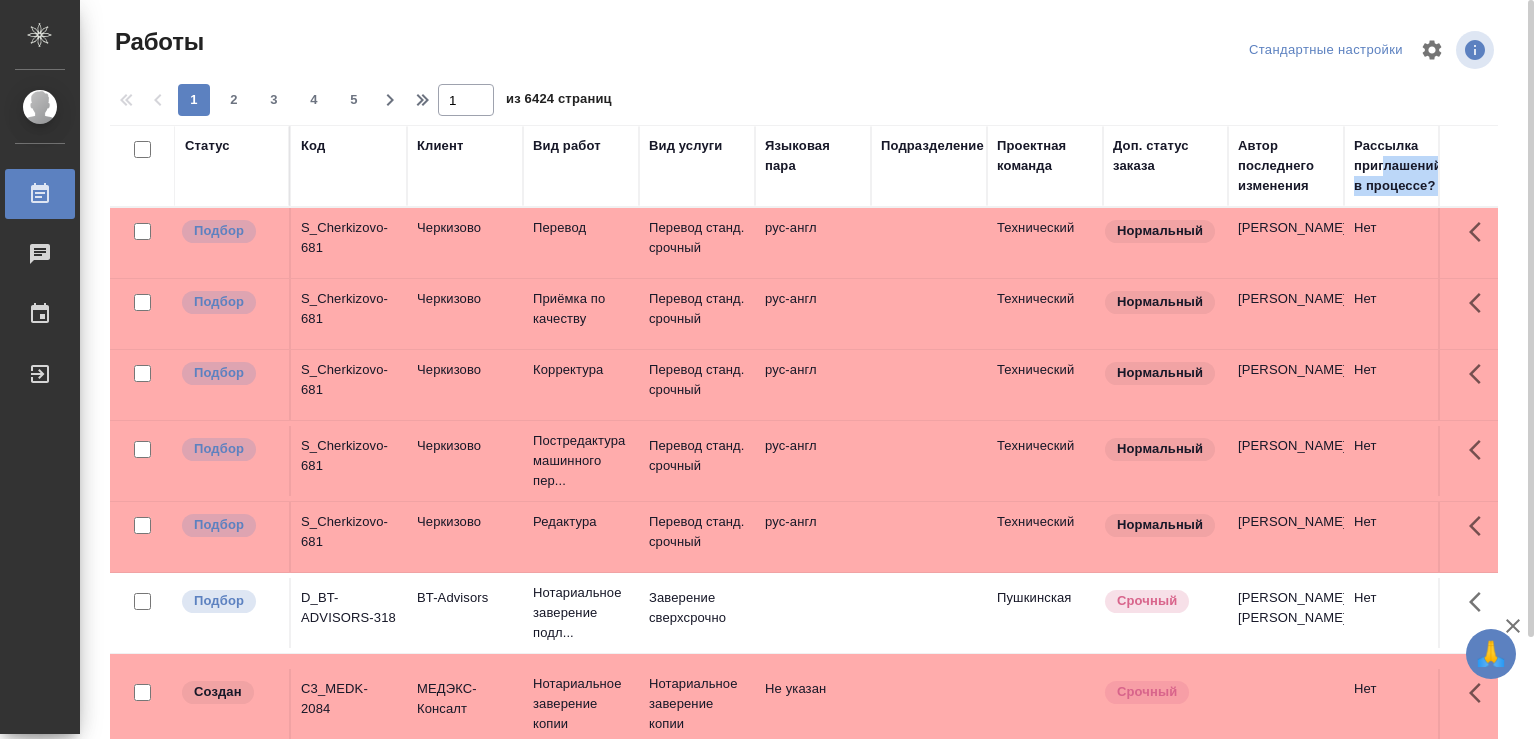 scroll, scrollTop: 0, scrollLeft: 109, axis: horizontal 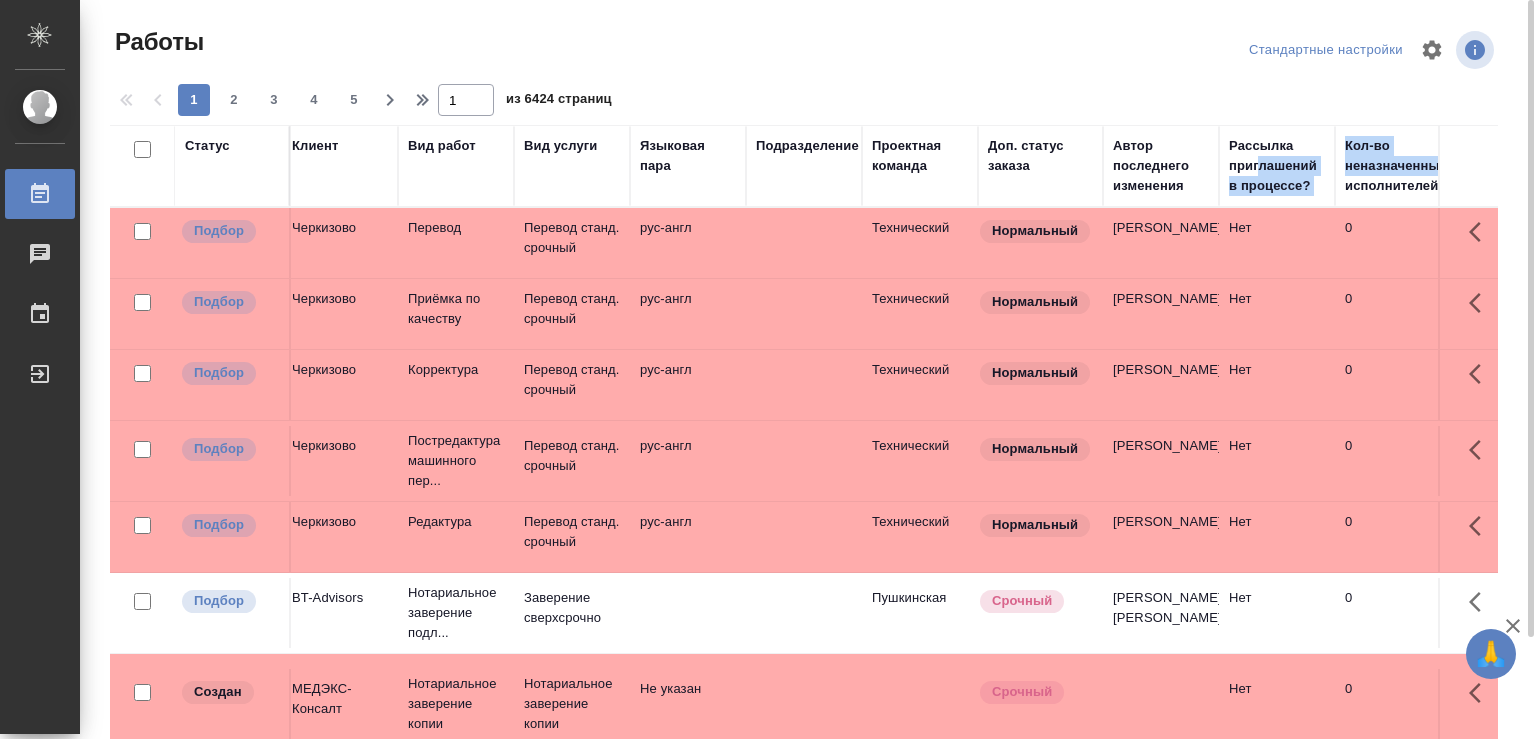 click on "Кол-во неназначенных исполнителей" at bounding box center [1405, 166] 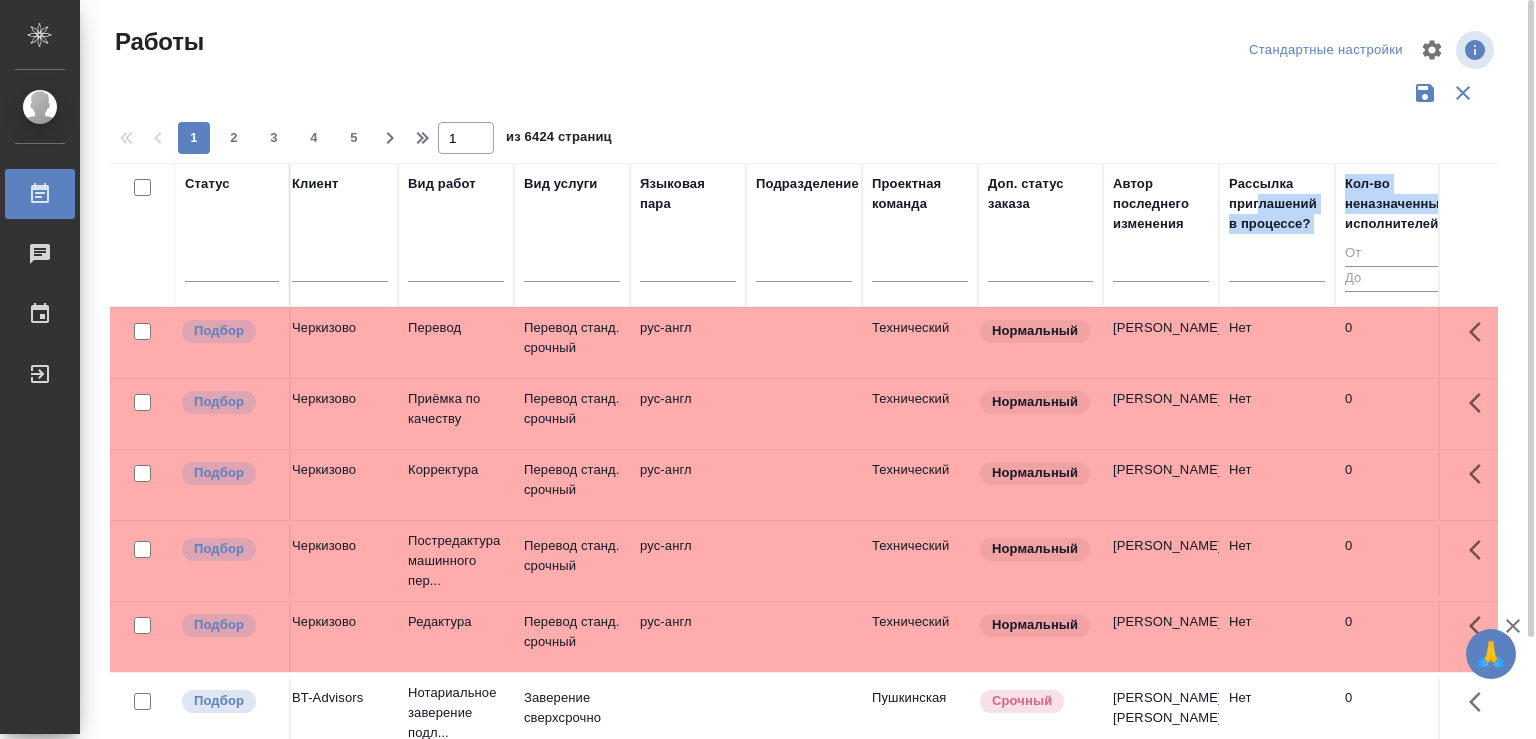 drag, startPoint x: 1413, startPoint y: 141, endPoint x: 1421, endPoint y: 239, distance: 98.32599 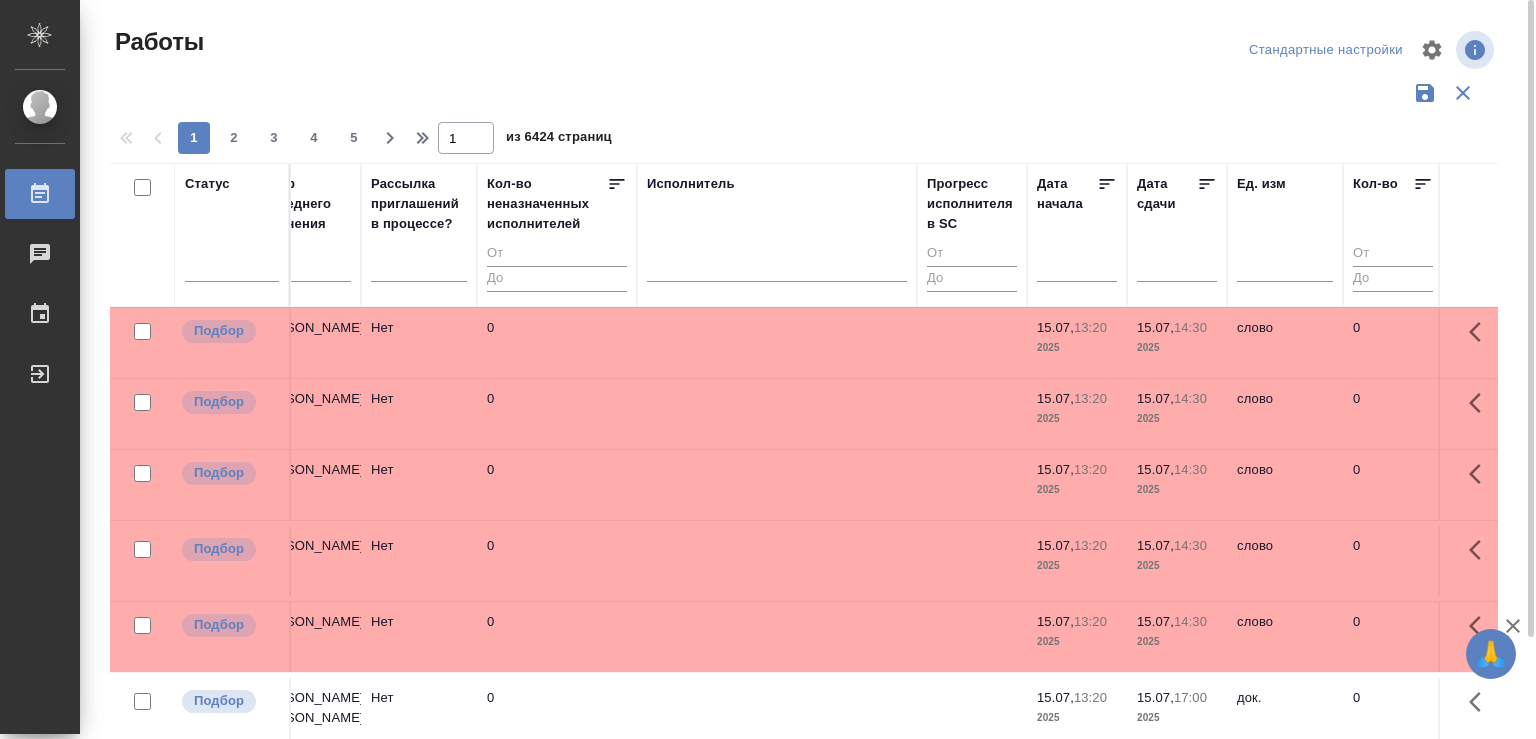 scroll, scrollTop: 0, scrollLeft: 1254, axis: horizontal 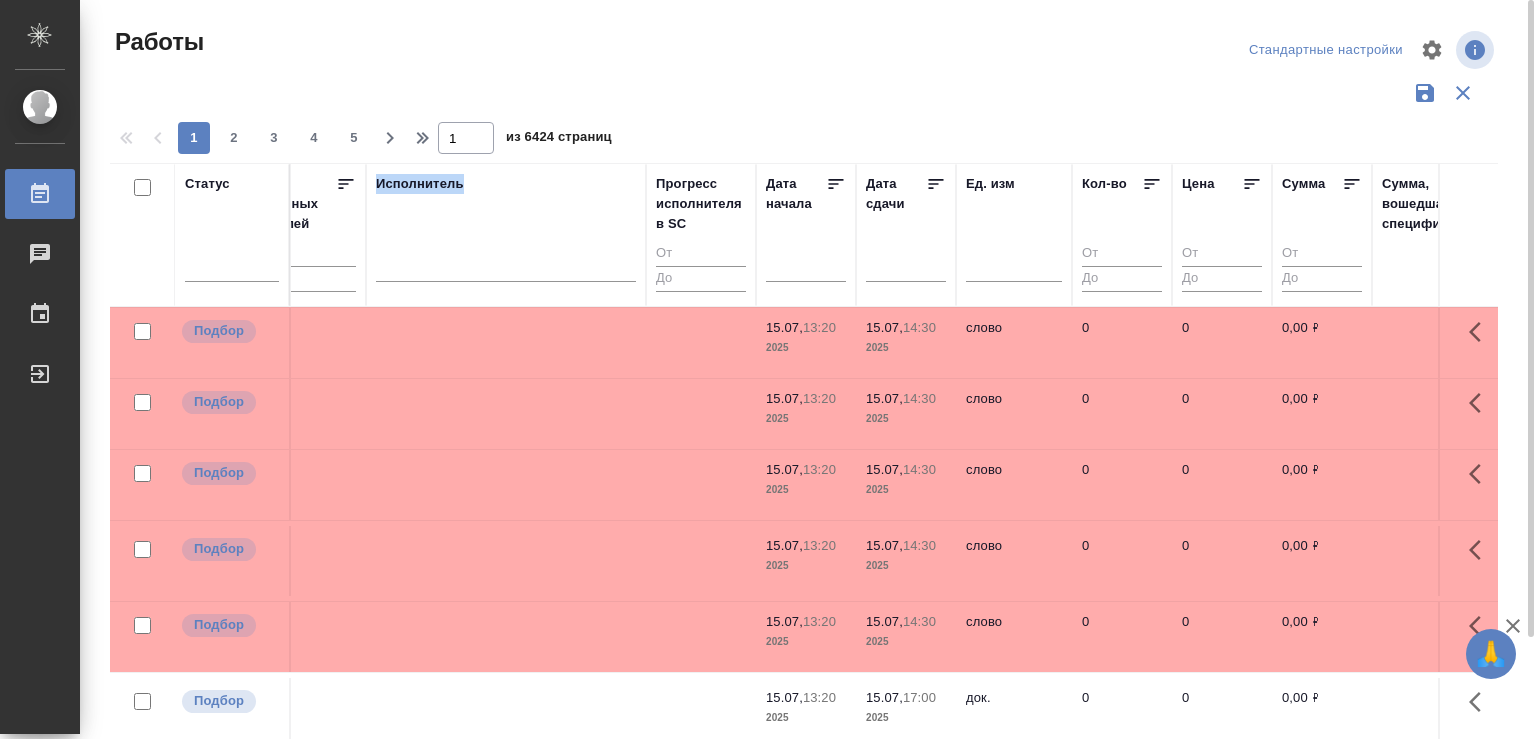 drag, startPoint x: 1402, startPoint y: 224, endPoint x: 439, endPoint y: 232, distance: 963.0332 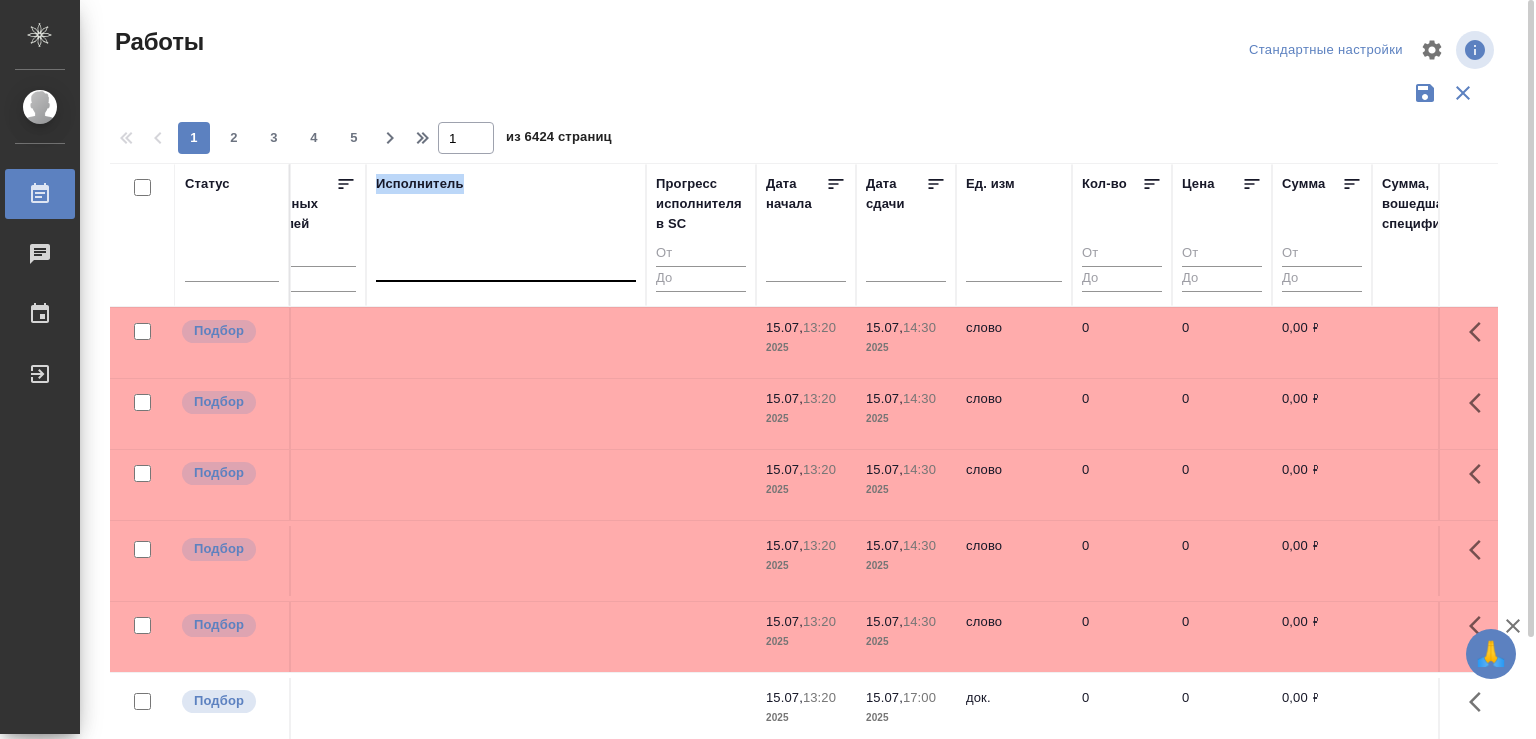 click at bounding box center (506, 261) 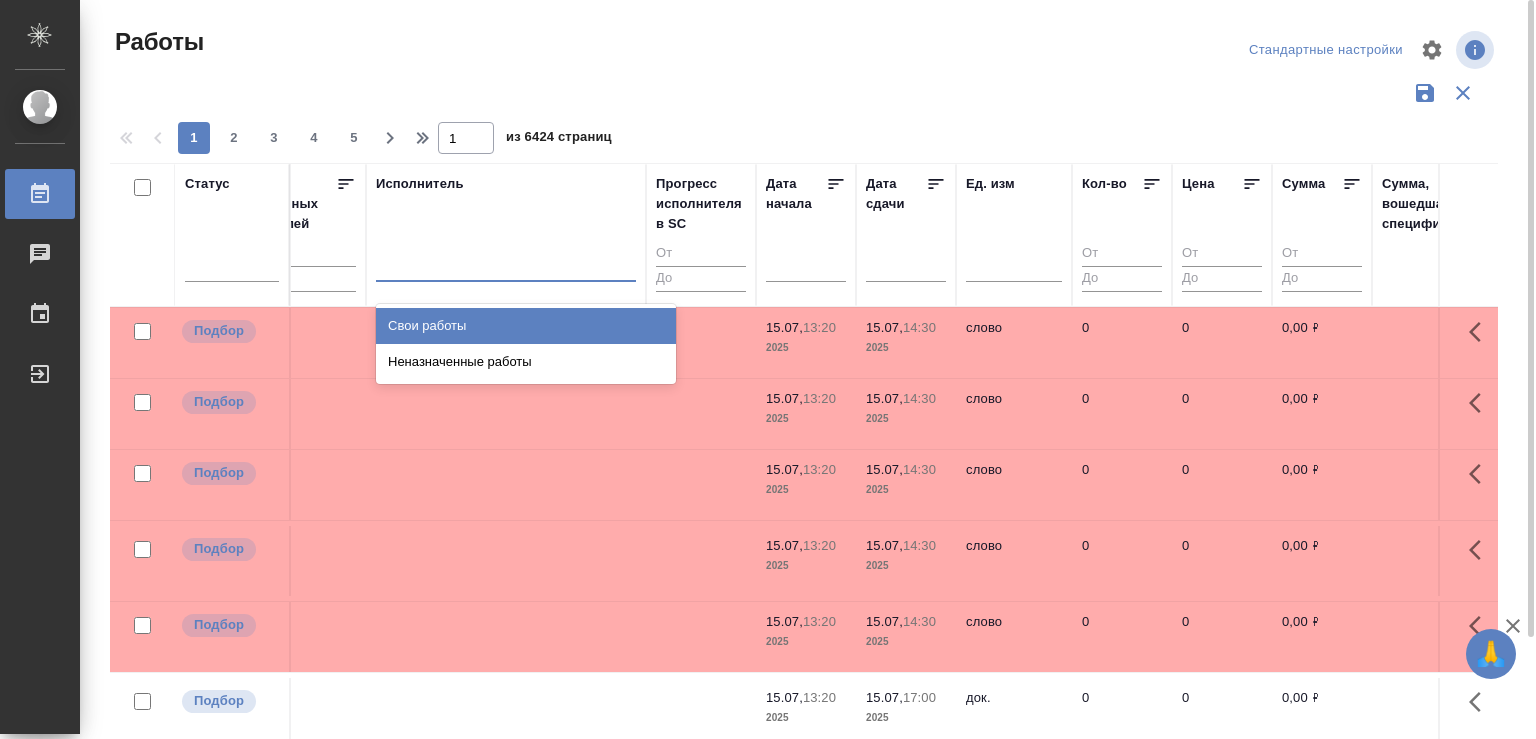 click on "Свои работы" at bounding box center (526, 326) 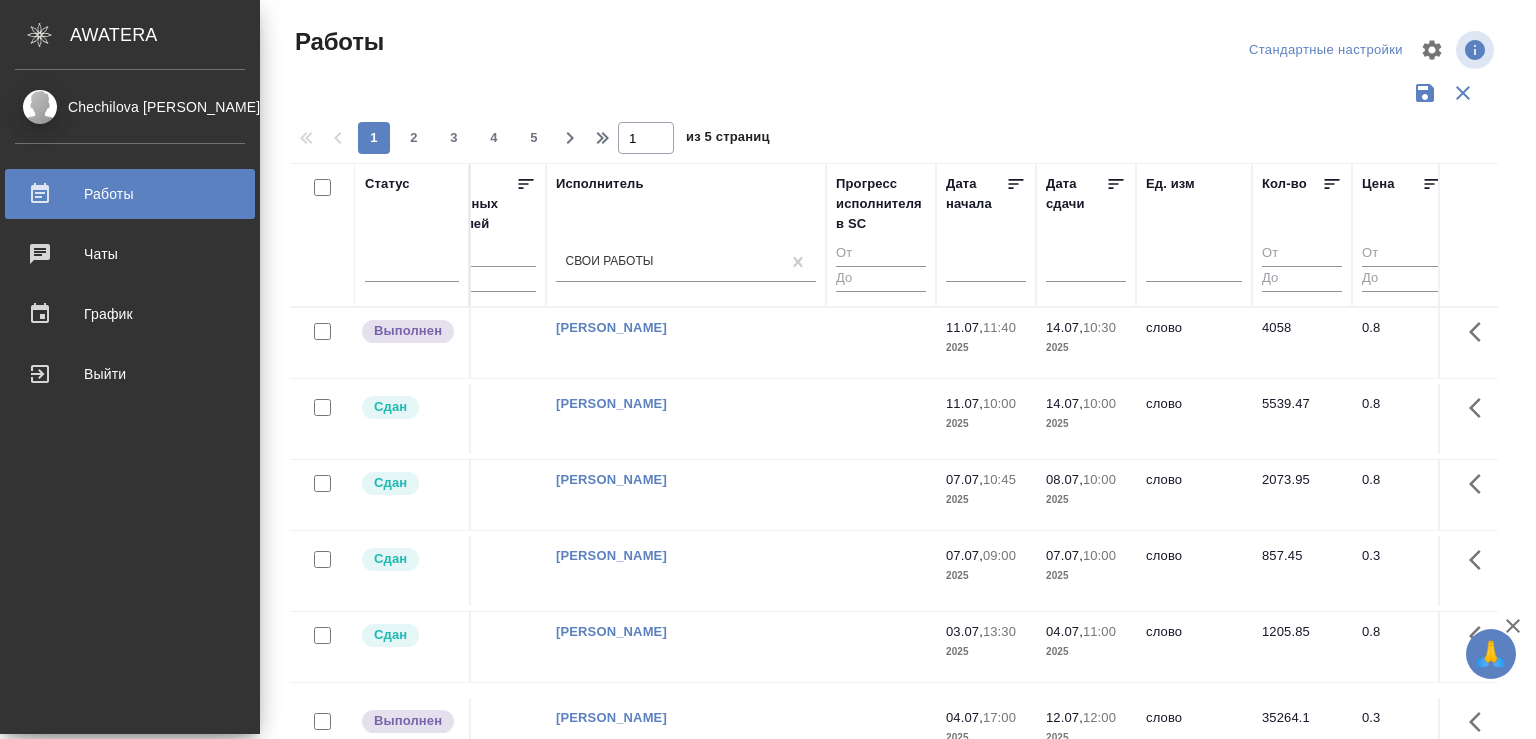 drag, startPoint x: 431, startPoint y: 363, endPoint x: 317, endPoint y: 330, distance: 118.680244 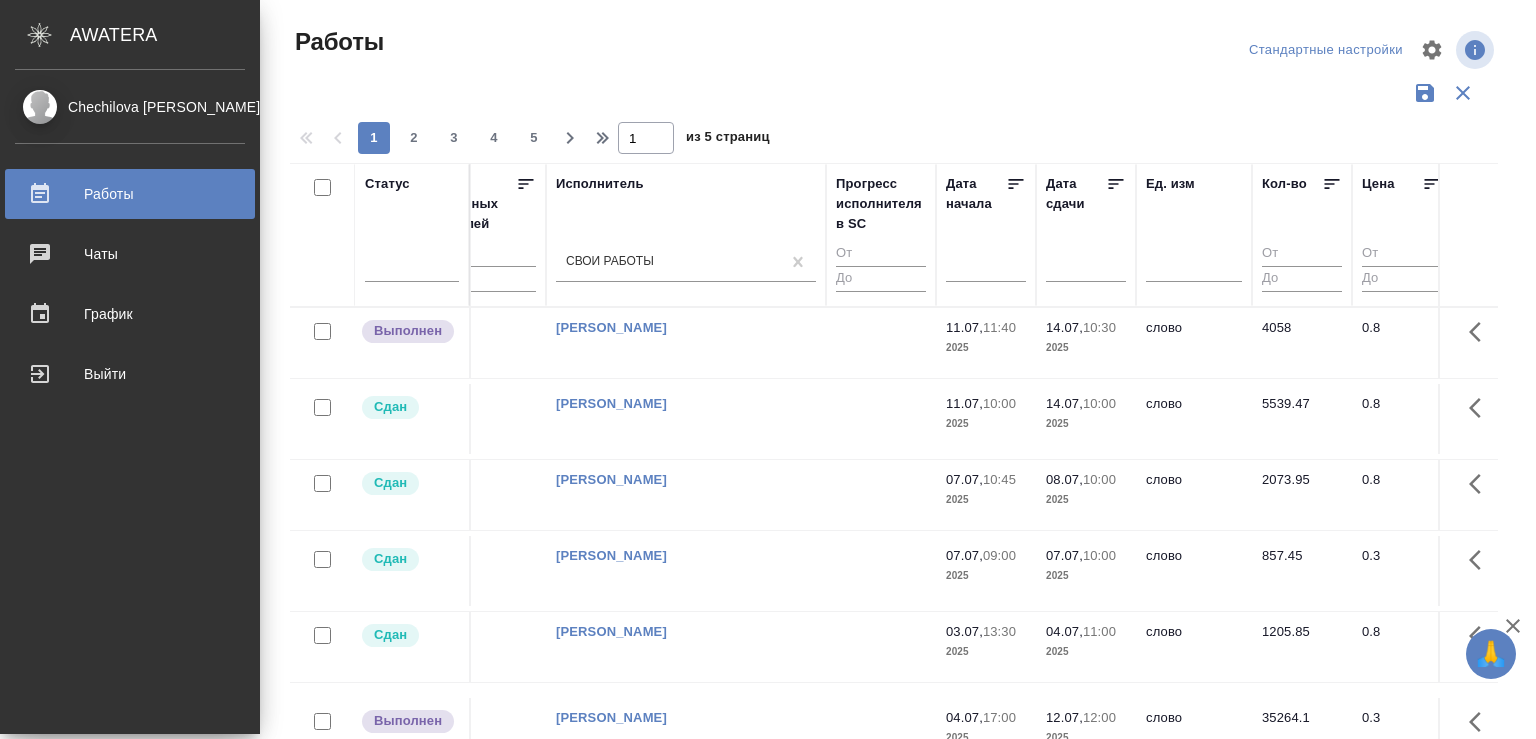 drag, startPoint x: 318, startPoint y: 330, endPoint x: 322, endPoint y: 216, distance: 114.07015 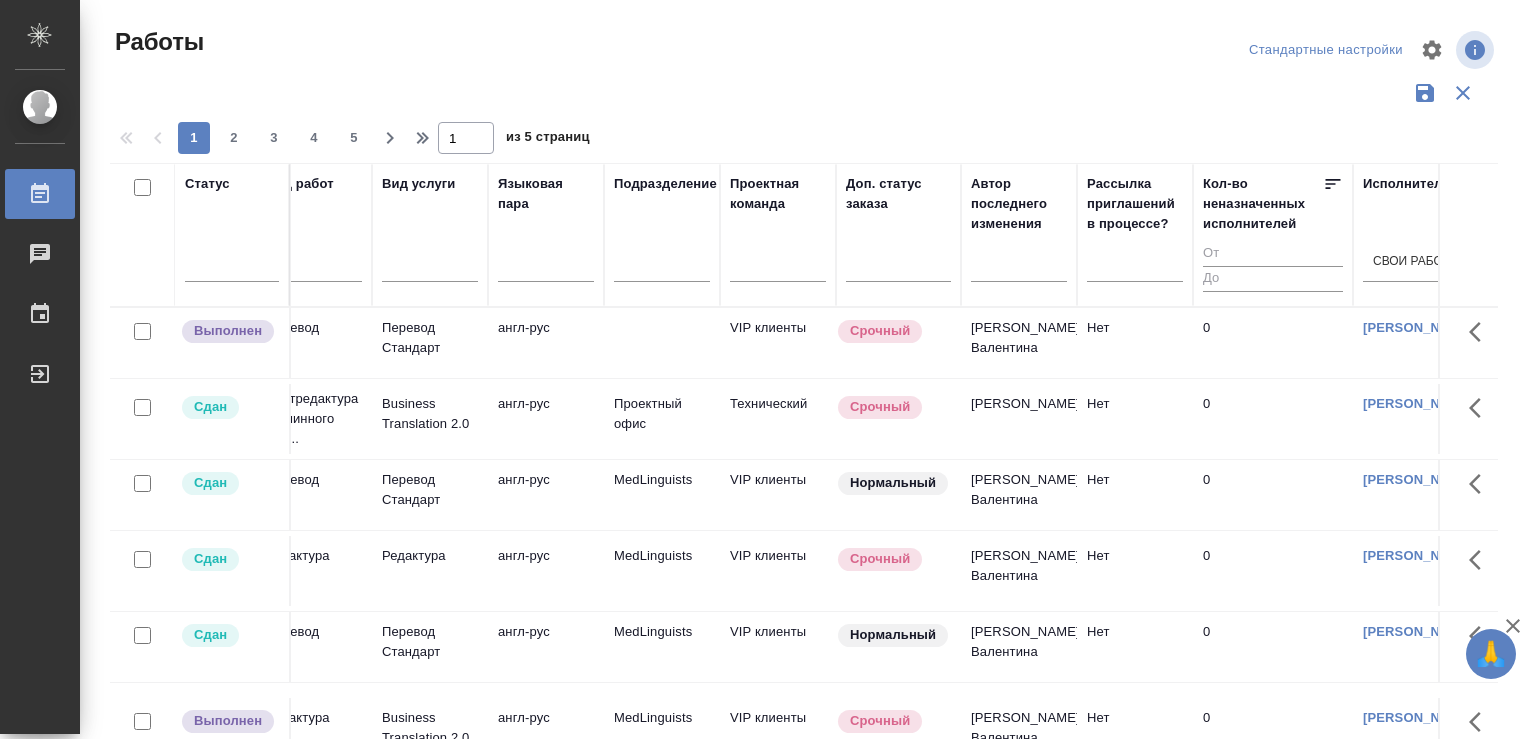 scroll, scrollTop: 0, scrollLeft: 0, axis: both 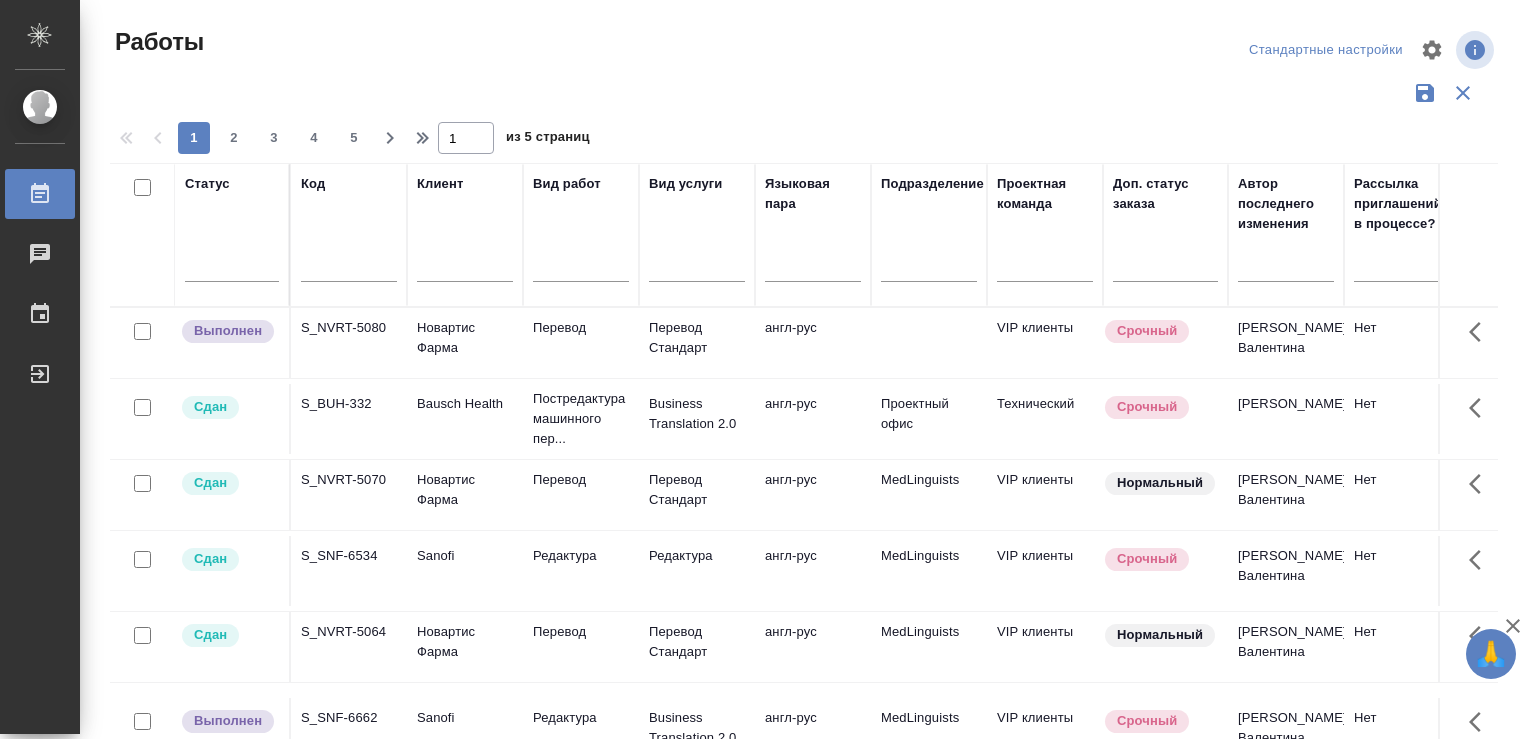 drag, startPoint x: 322, startPoint y: 216, endPoint x: 54, endPoint y: 214, distance: 268.00748 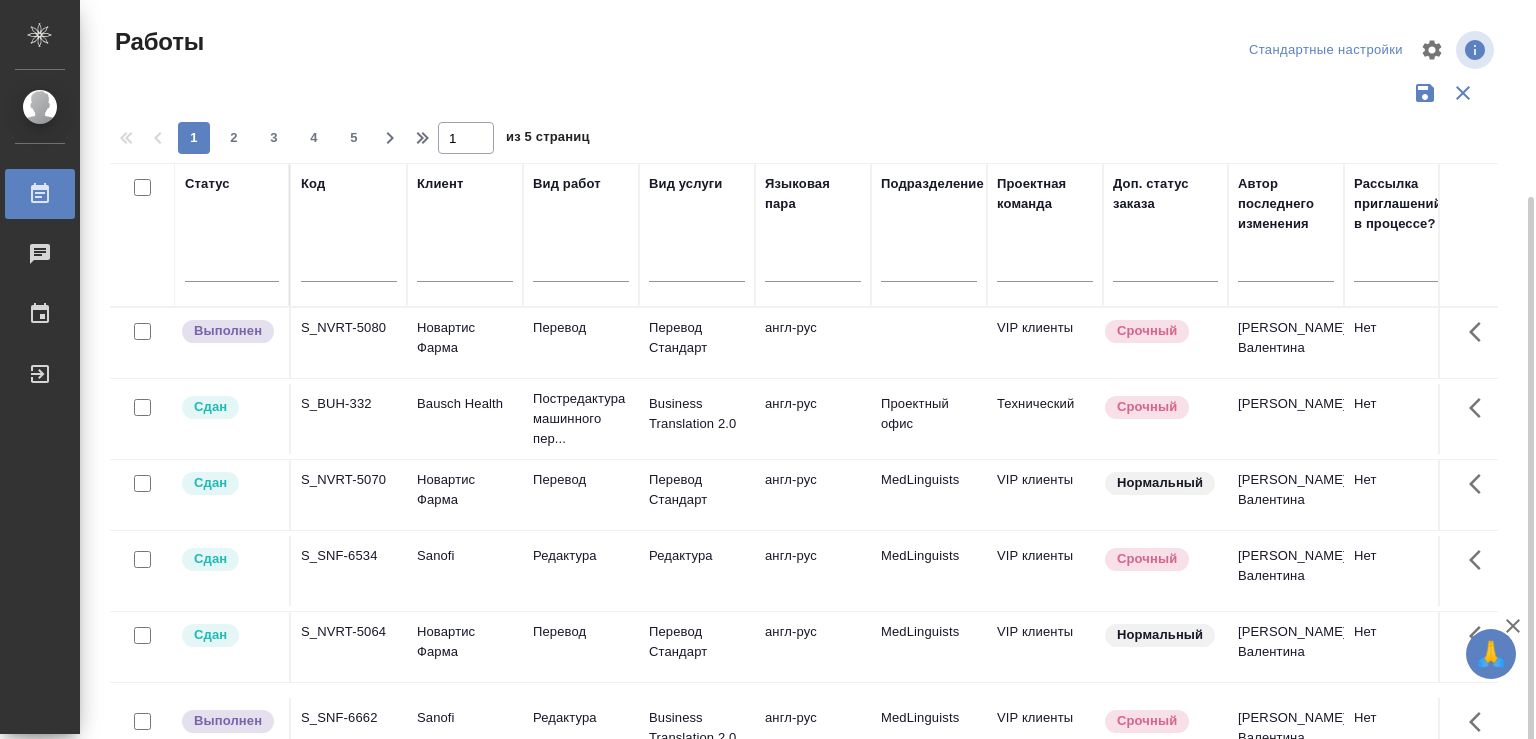 scroll, scrollTop: 108, scrollLeft: 0, axis: vertical 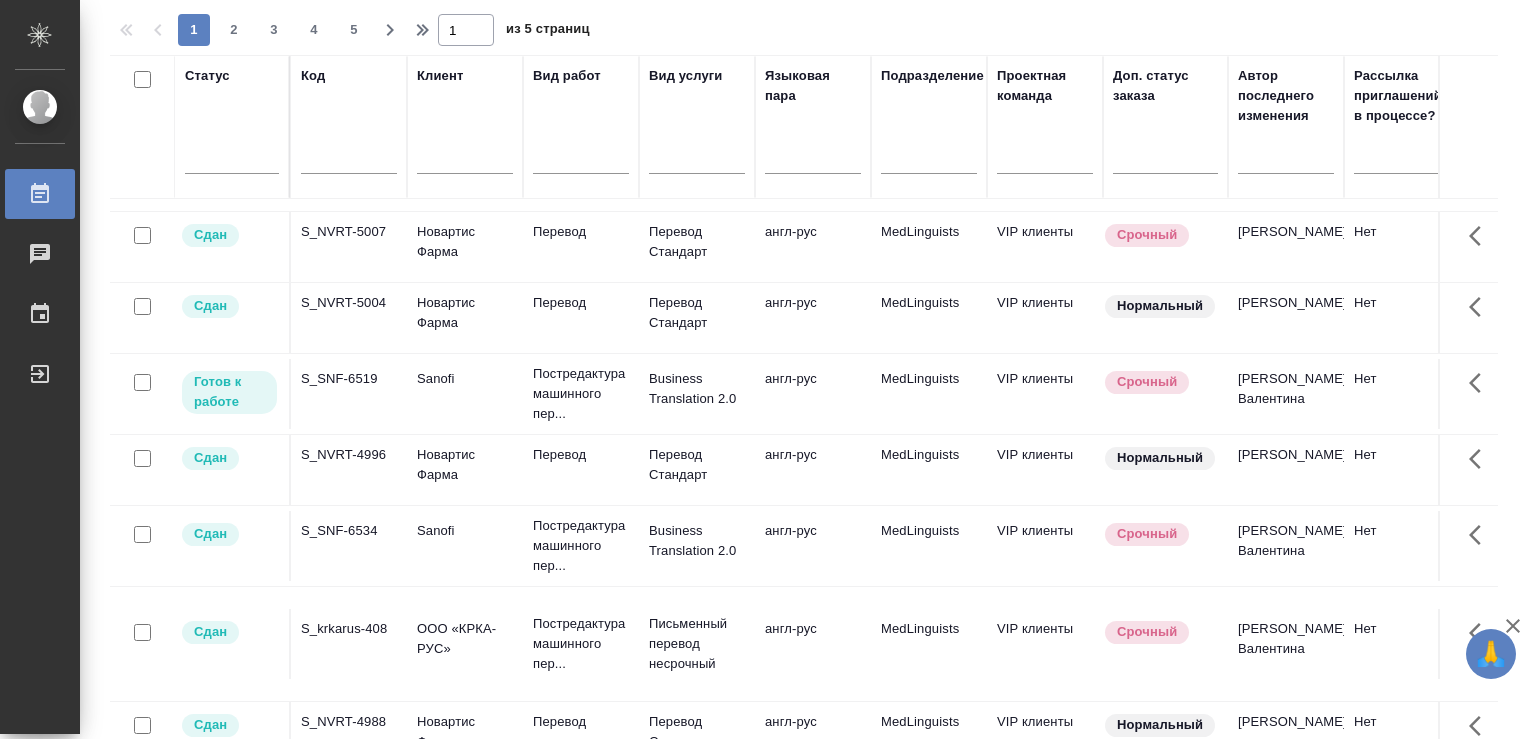click on "S_SNF-6519" at bounding box center [349, -1047] 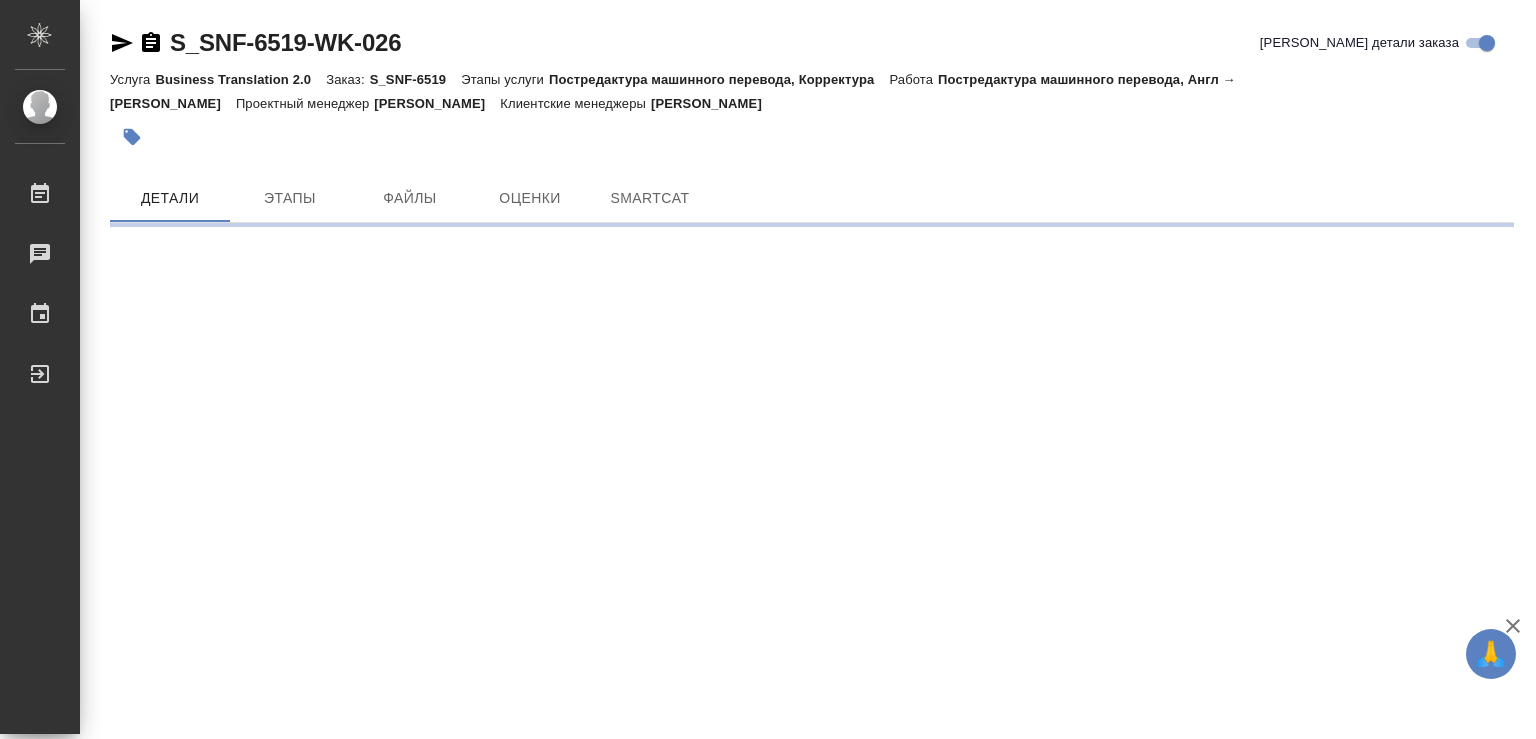 scroll, scrollTop: 0, scrollLeft: 0, axis: both 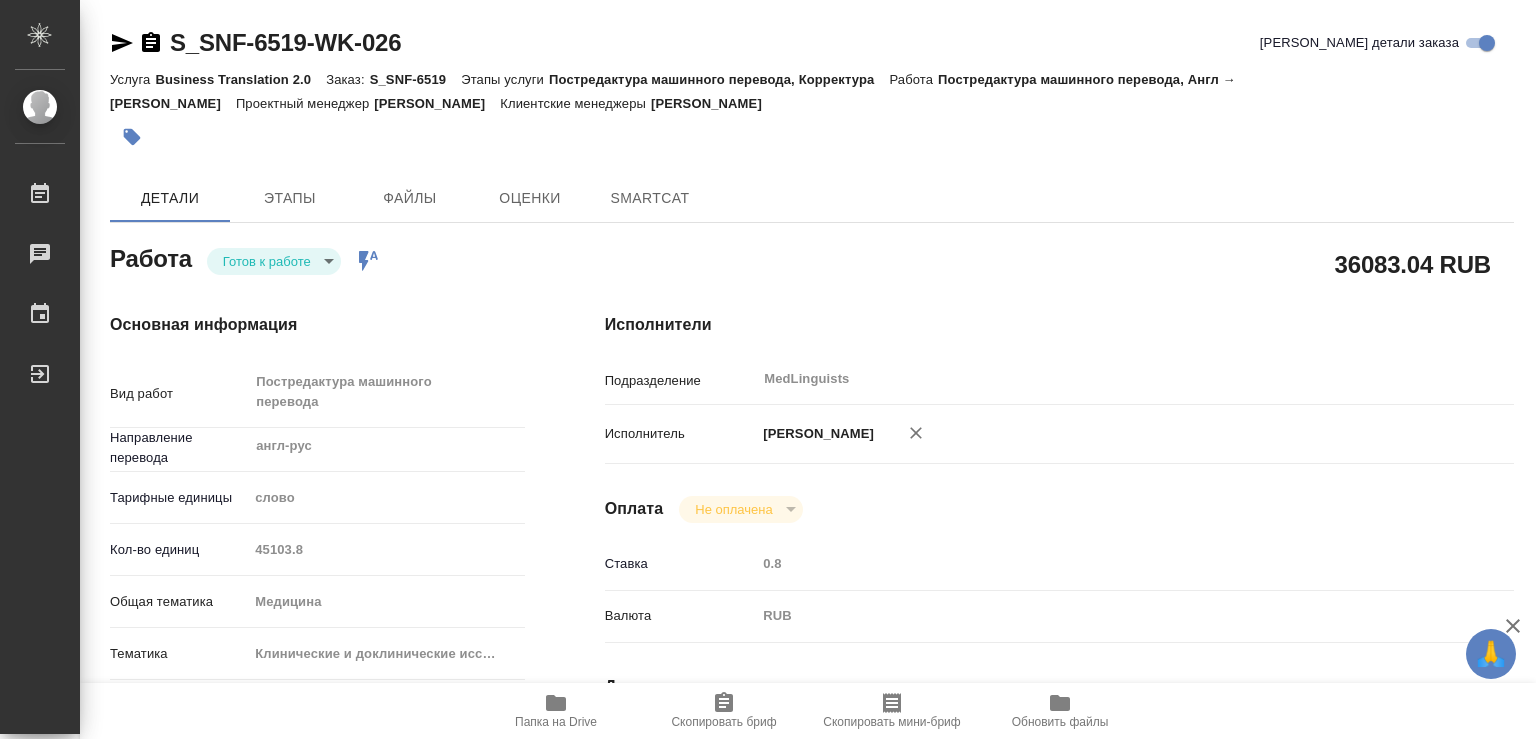 type on "x" 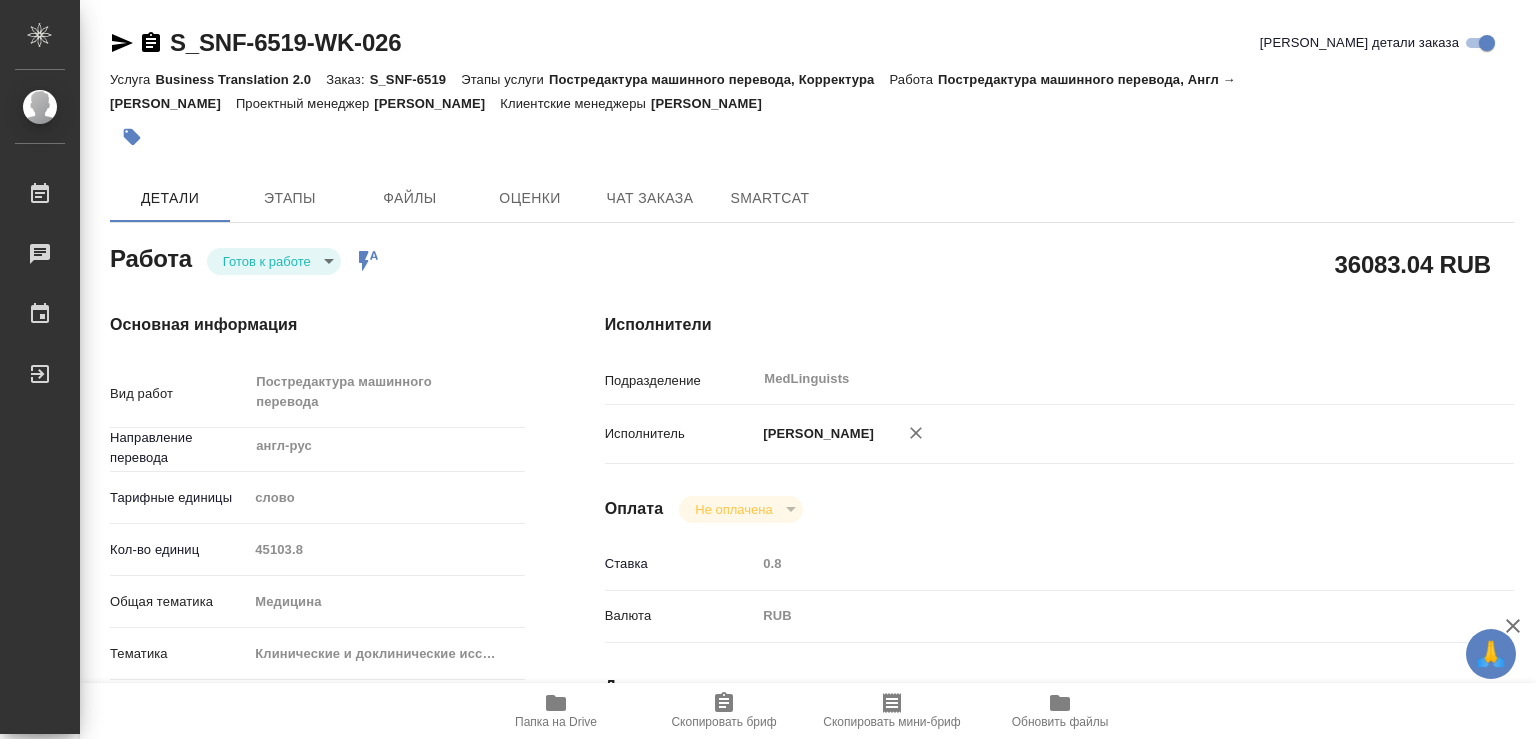 type on "x" 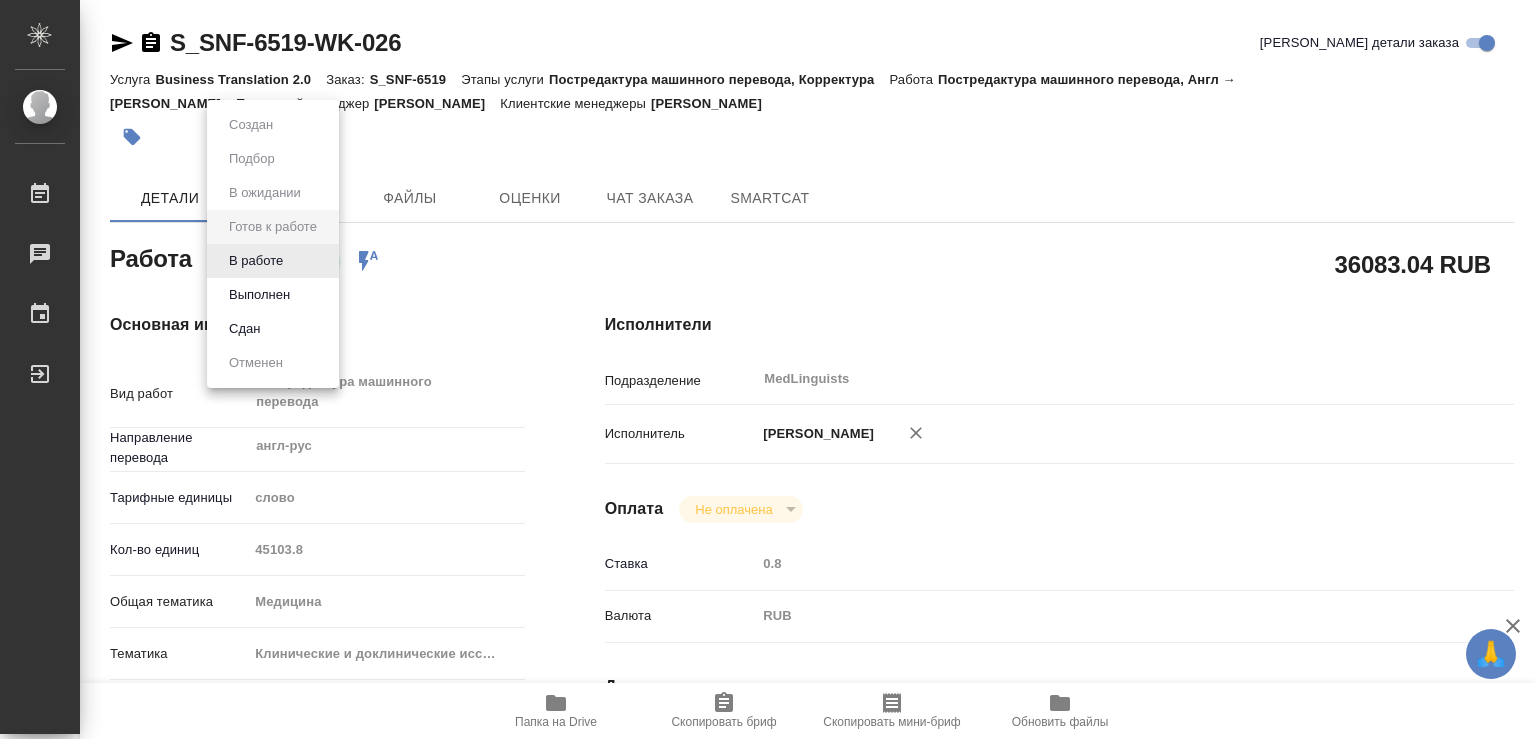 click on "🙏 .cls-1
fill:#fff;
AWATERA Chechilova Mariia Работы 0 Чаты График Выйти S_SNF-6519-WK-026 Кратко детали заказа Услуга Business Translation 2.0 Заказ: S_SNF-6519 Этапы услуги Постредактура машинного перевода, Корректура Работа Постредактура машинного перевода, Англ → Рус Проектный менеджер Горшкова Валентина Клиентские менеджеры Сайдашева Диляра Детали Этапы Файлы Оценки Чат заказа SmartCat Работа Готов к работе readyForWork Работа включена в последовательность 36083.04 RUB Основная информация Вид работ Постредактура машинного перевода x ​ Направление перевода англ-рус ​ Тарифные единицы" at bounding box center (768, 369) 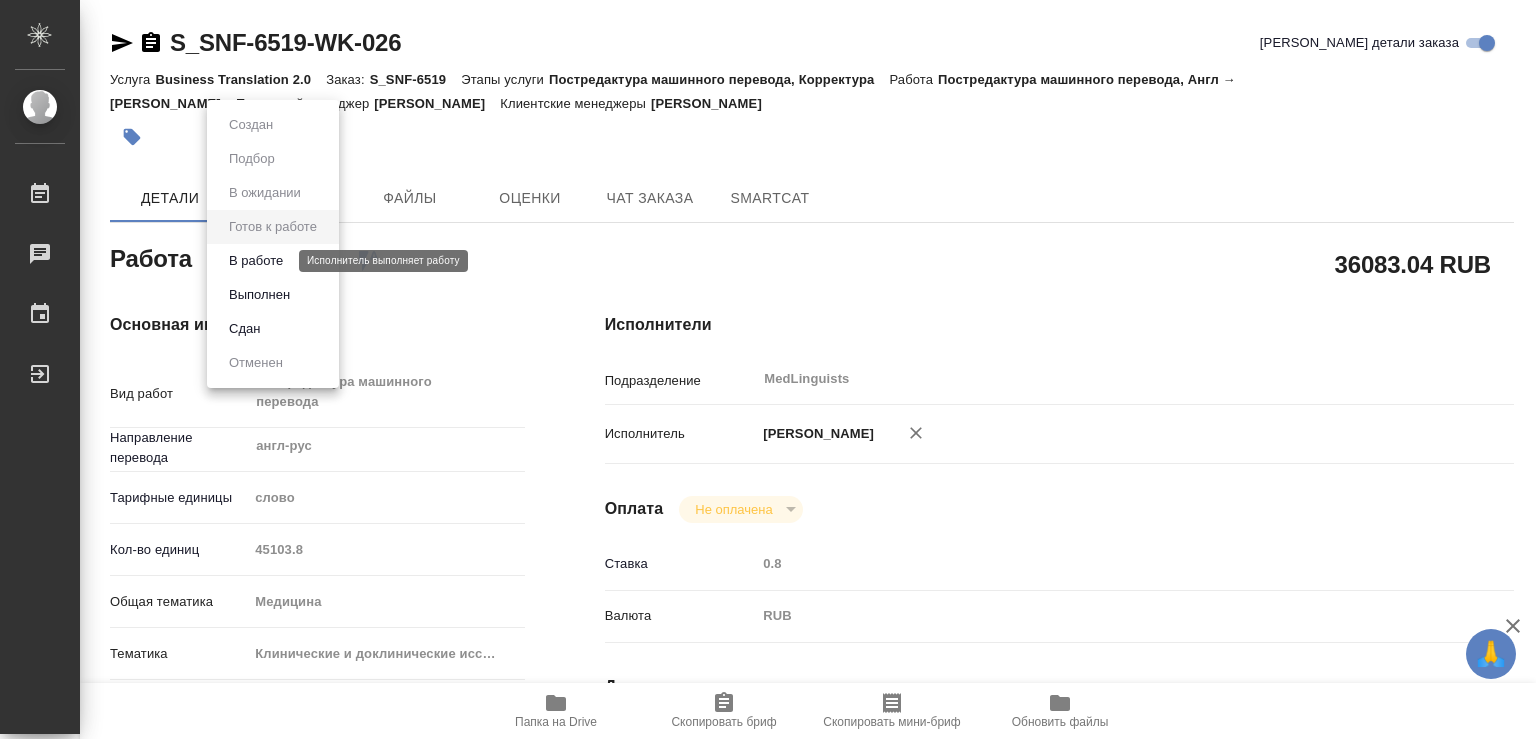 click on "В работе" at bounding box center [256, 261] 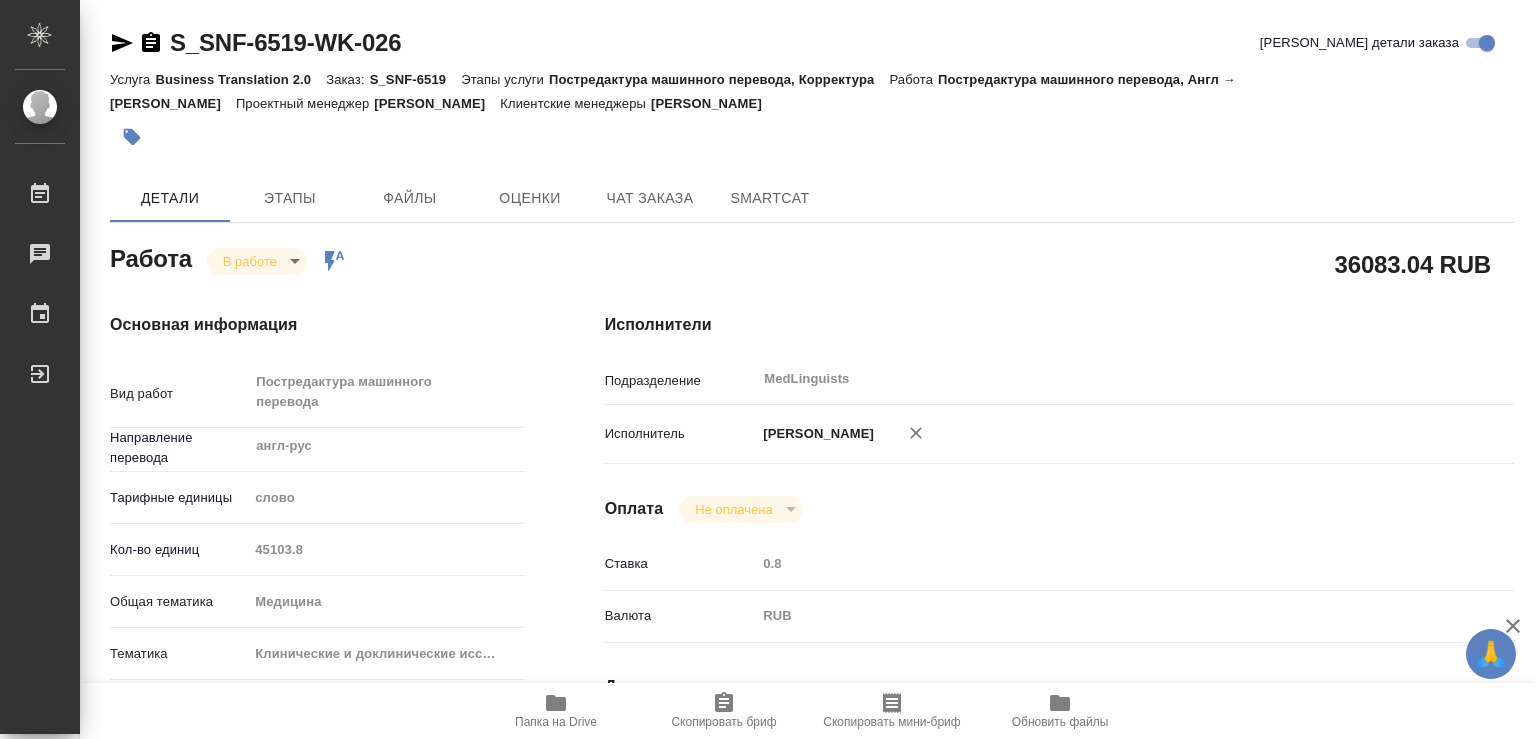 type on "x" 